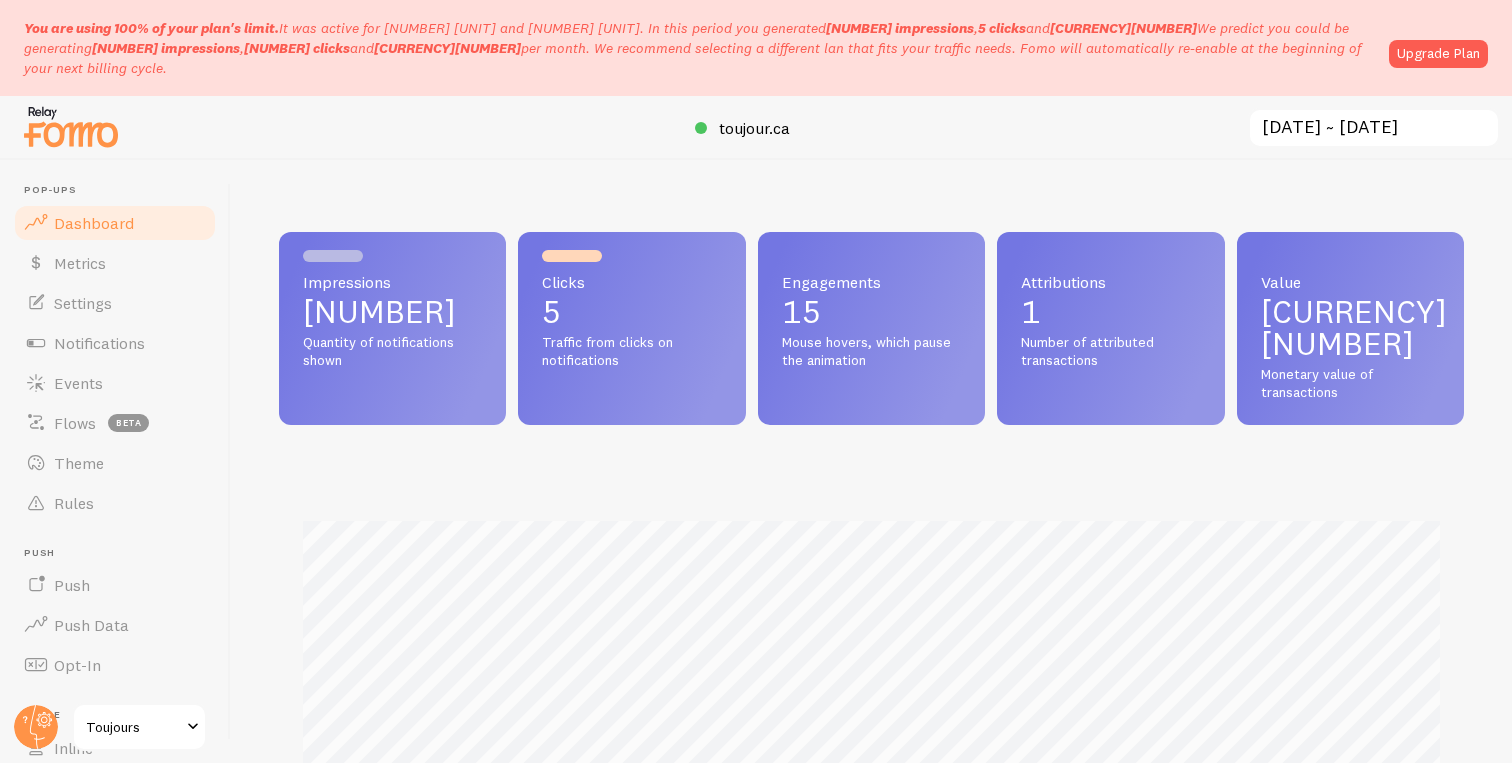 scroll, scrollTop: 0, scrollLeft: 0, axis: both 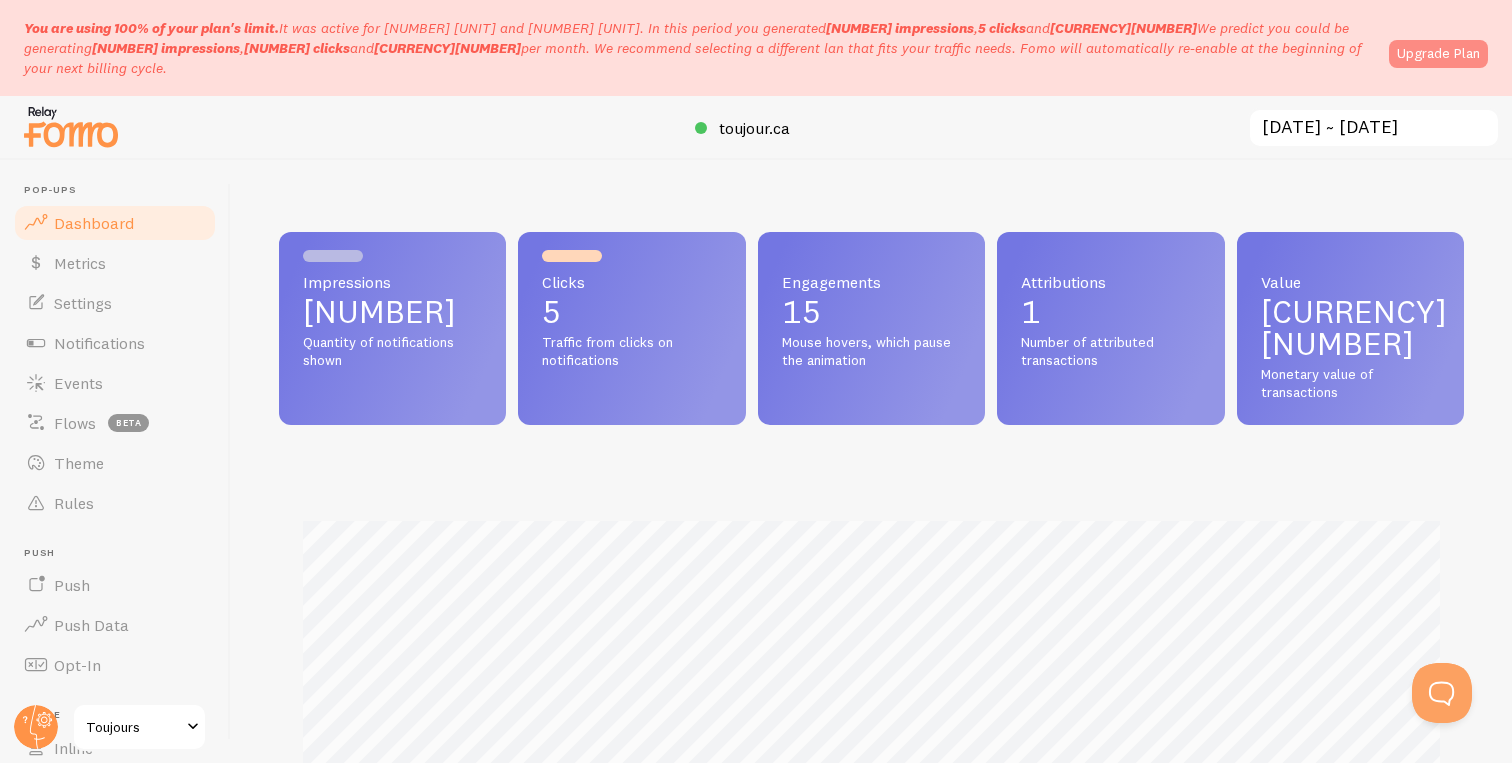 click on "Upgrade Plan" at bounding box center [1438, 54] 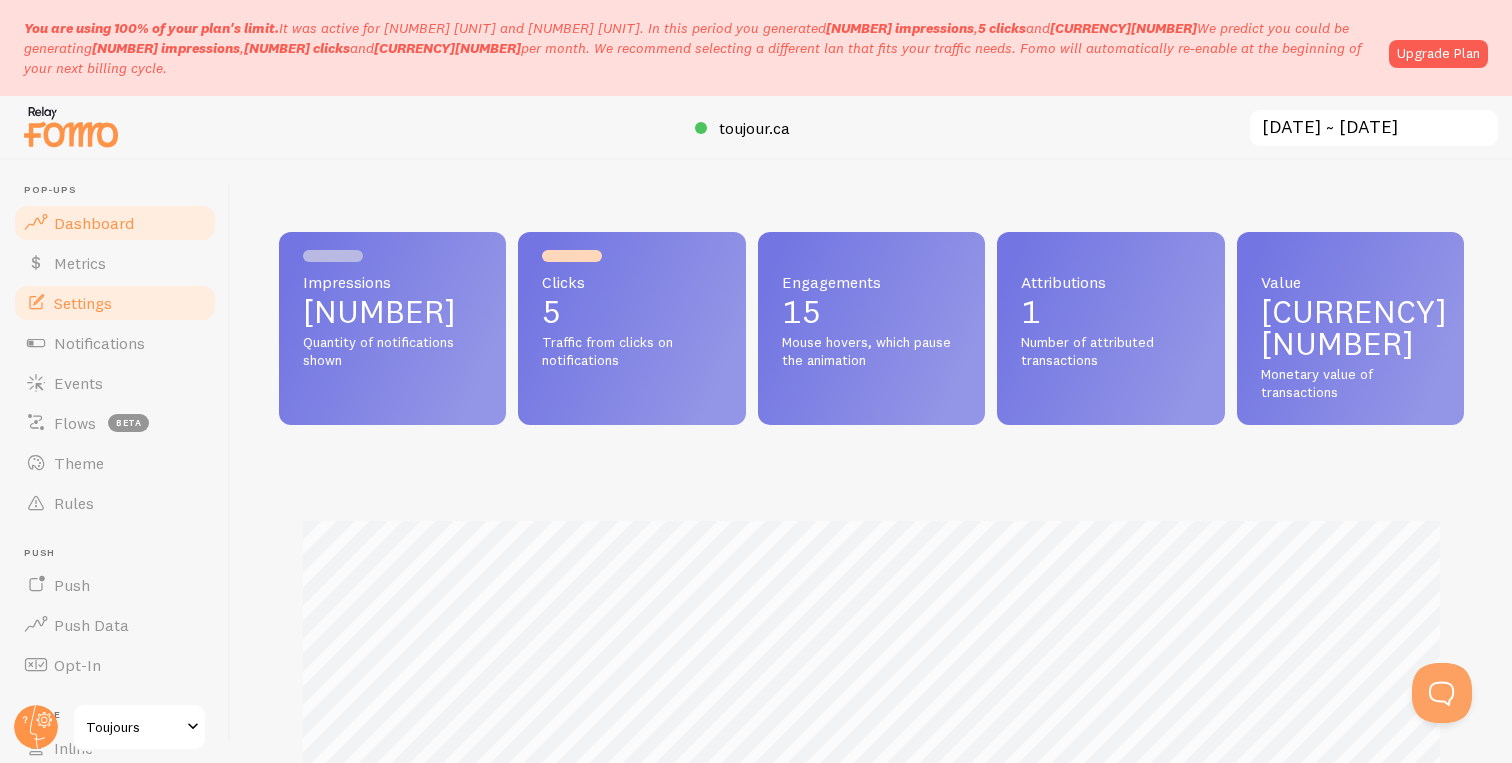 click on "Settings" at bounding box center (115, 303) 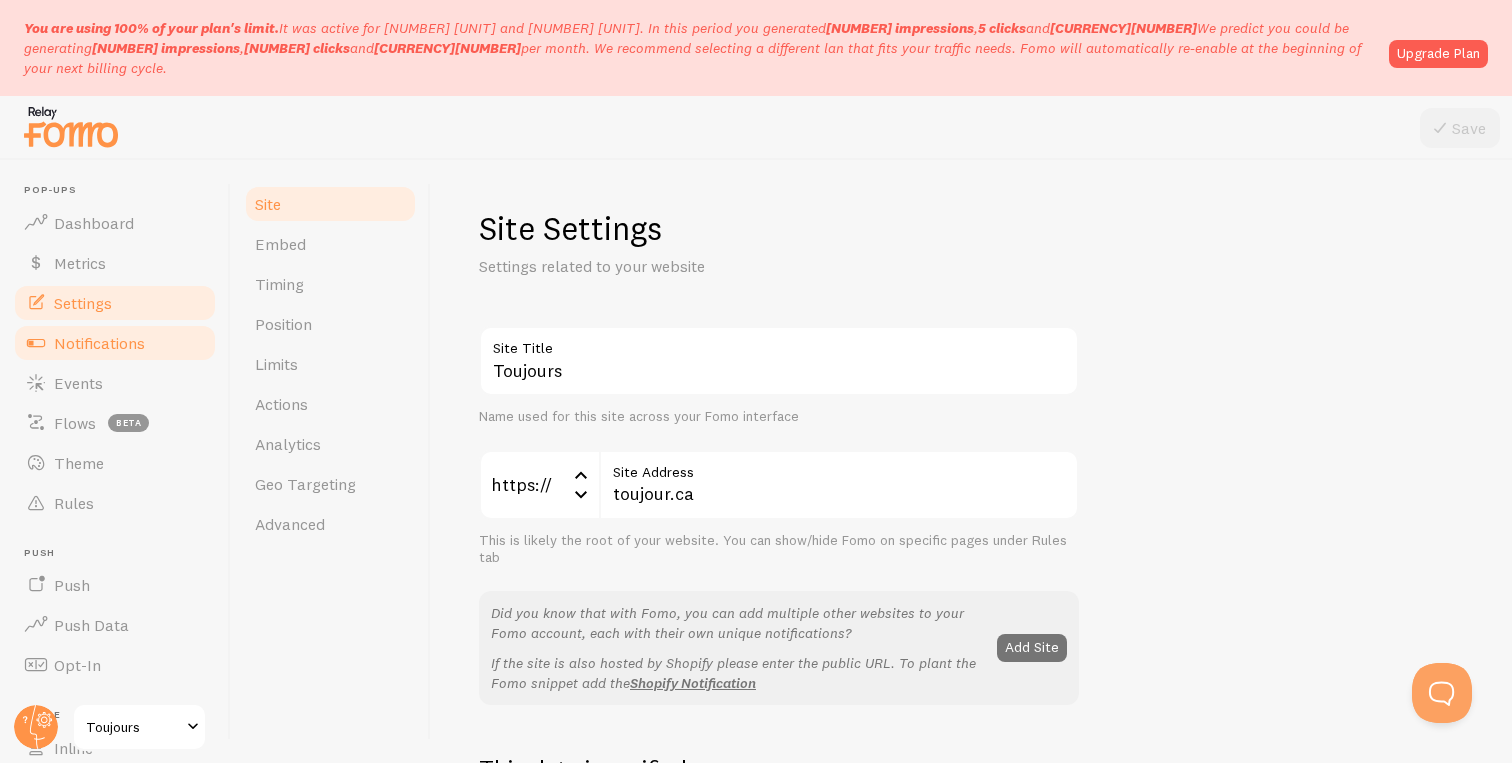 click on "Notifications" at bounding box center (99, 343) 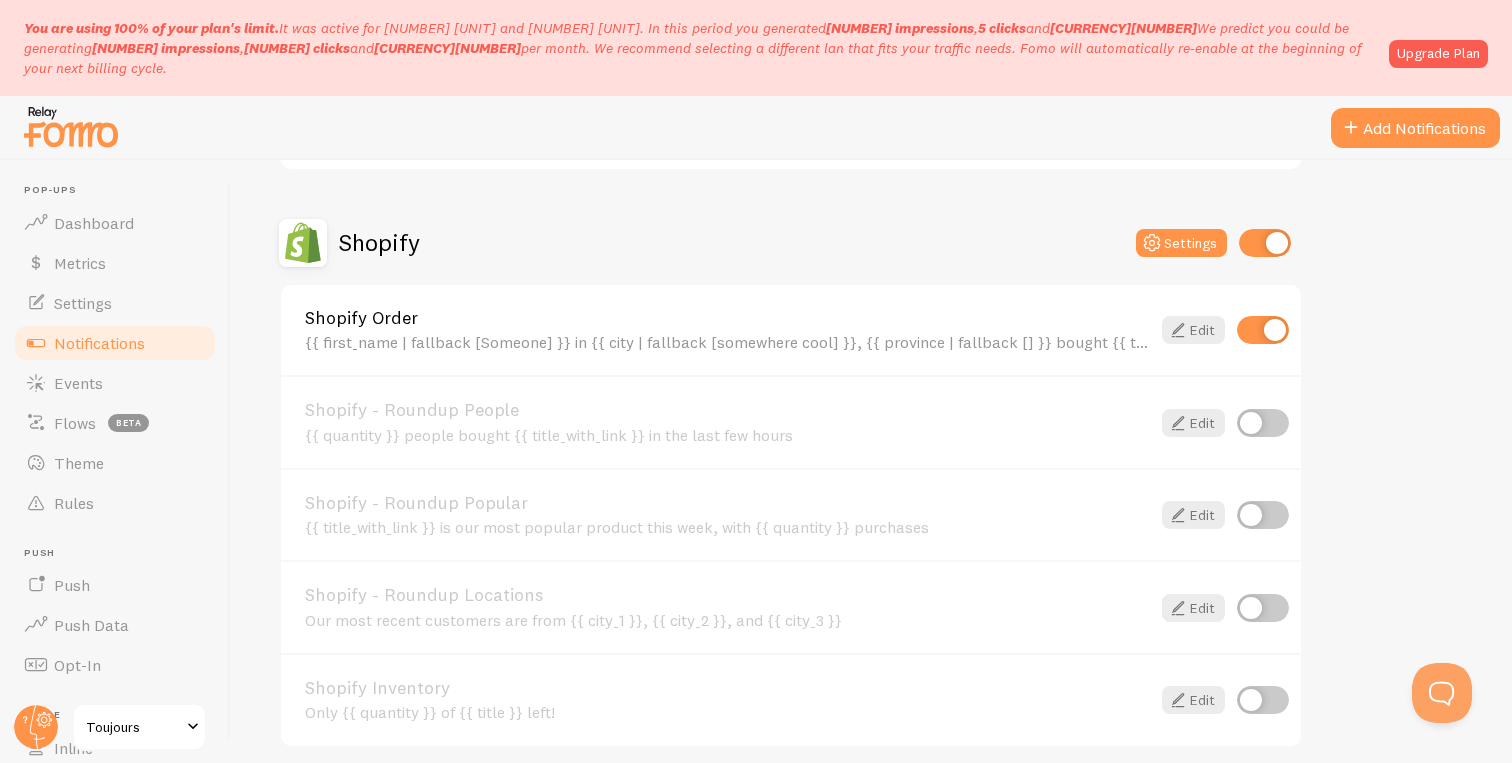 scroll, scrollTop: 652, scrollLeft: 0, axis: vertical 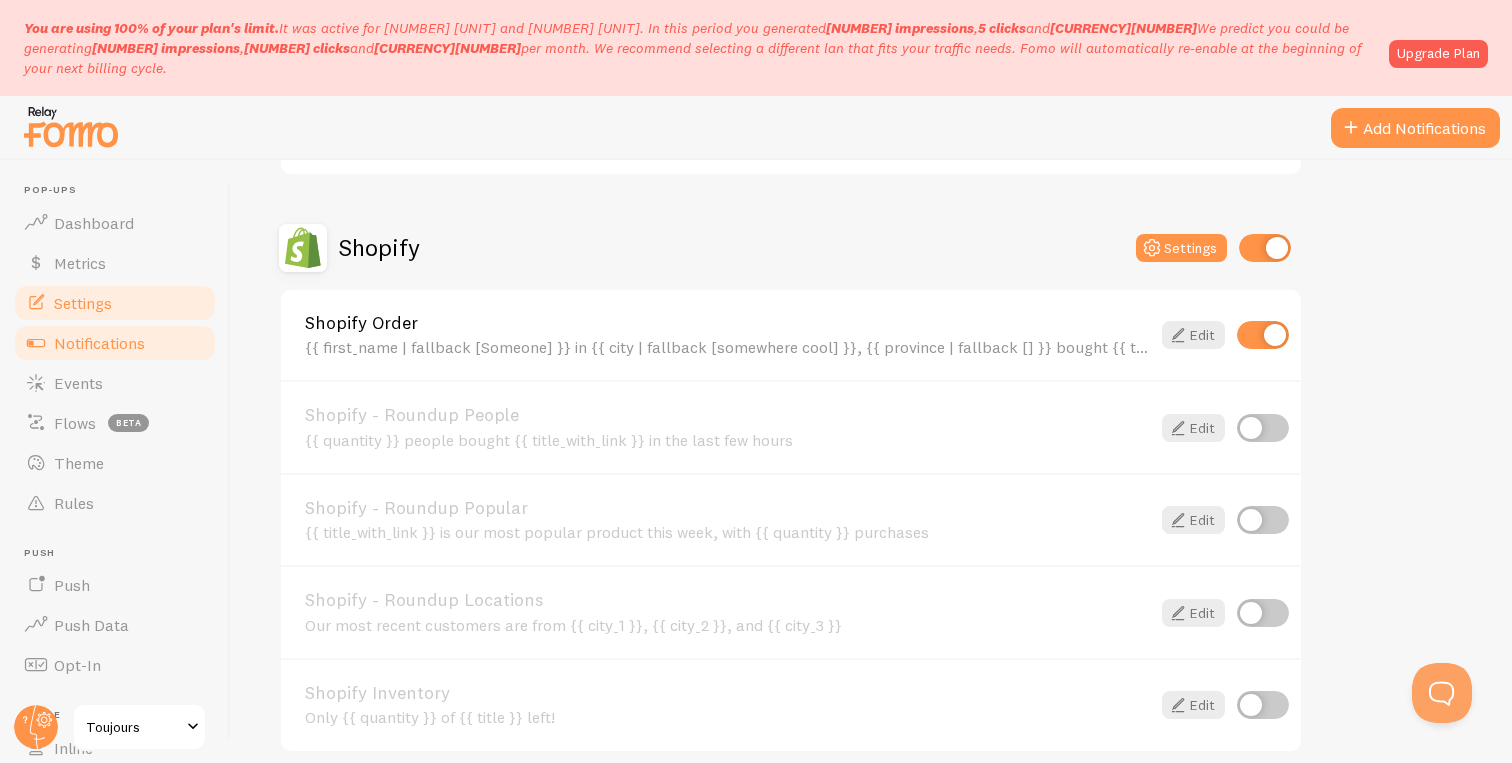 click on "Settings" at bounding box center [115, 303] 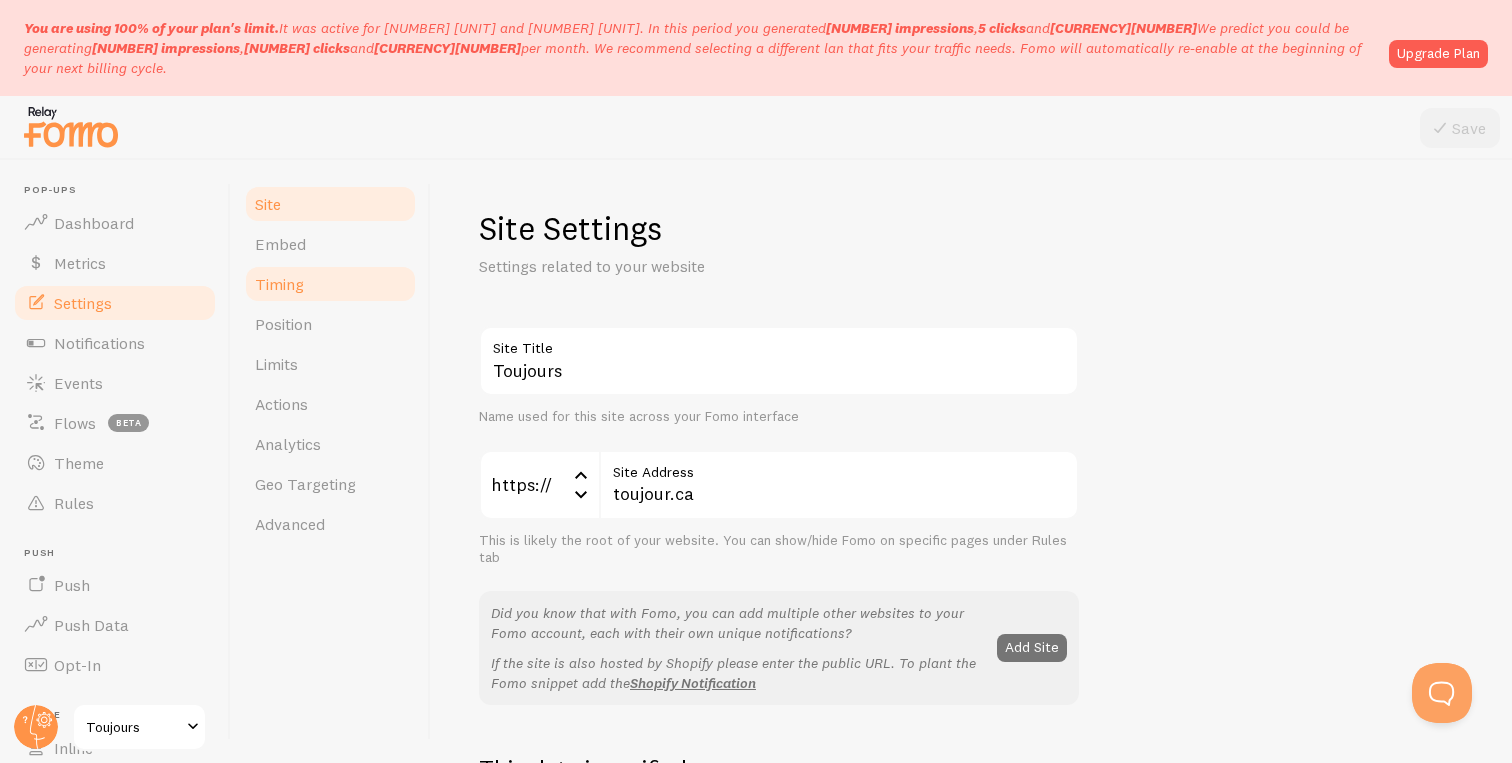 click on "Timing" at bounding box center [330, 284] 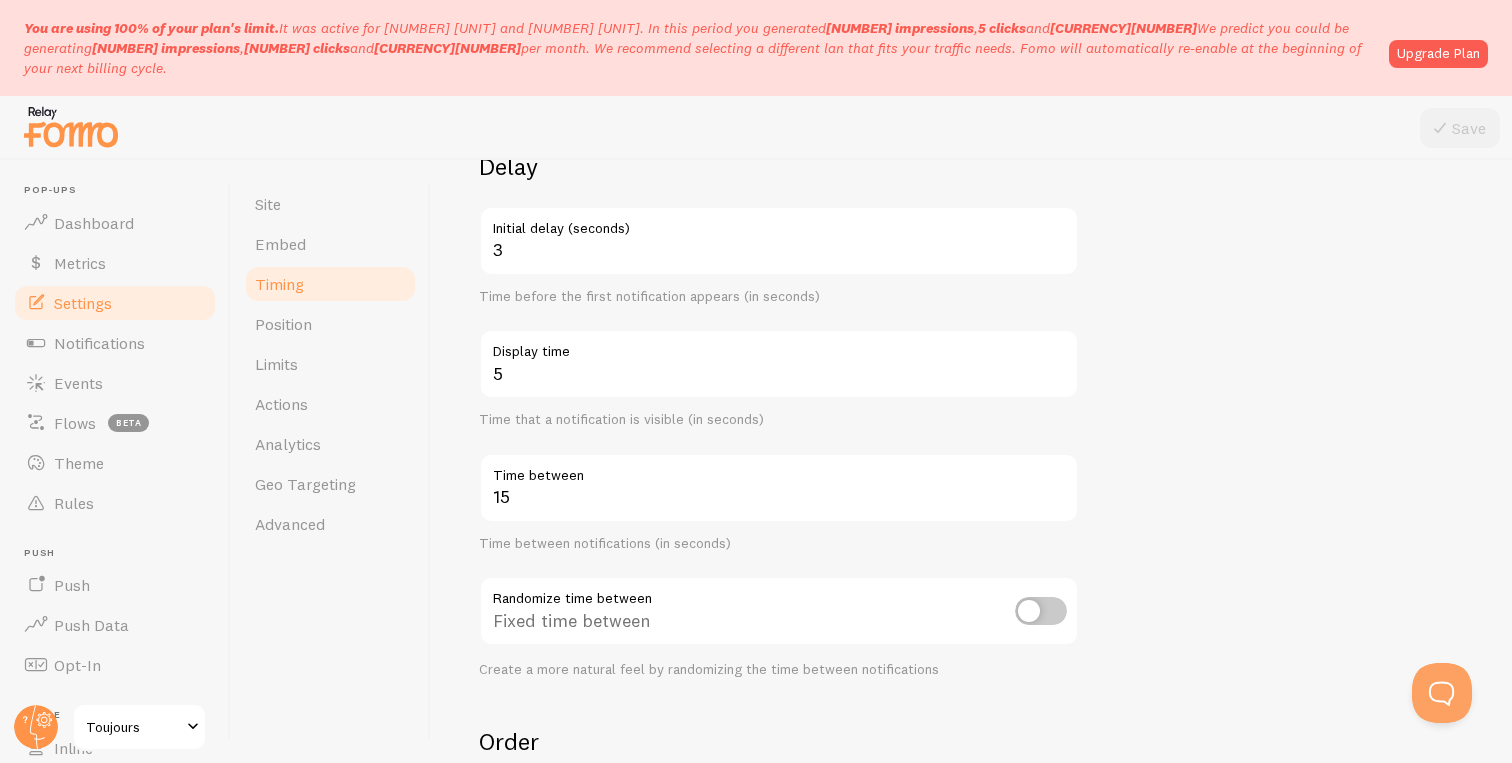 scroll, scrollTop: 187, scrollLeft: 0, axis: vertical 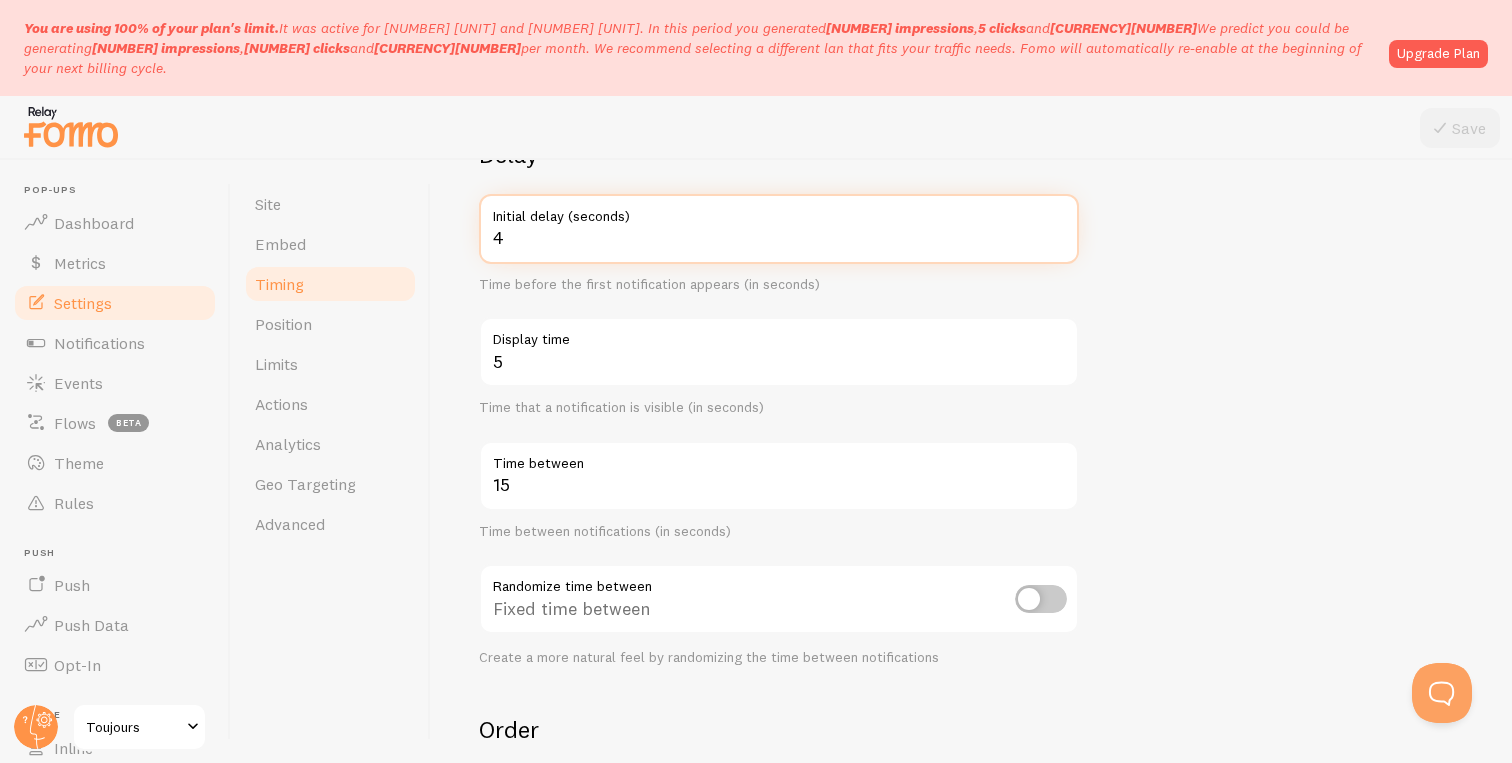 click on "4" at bounding box center (779, 229) 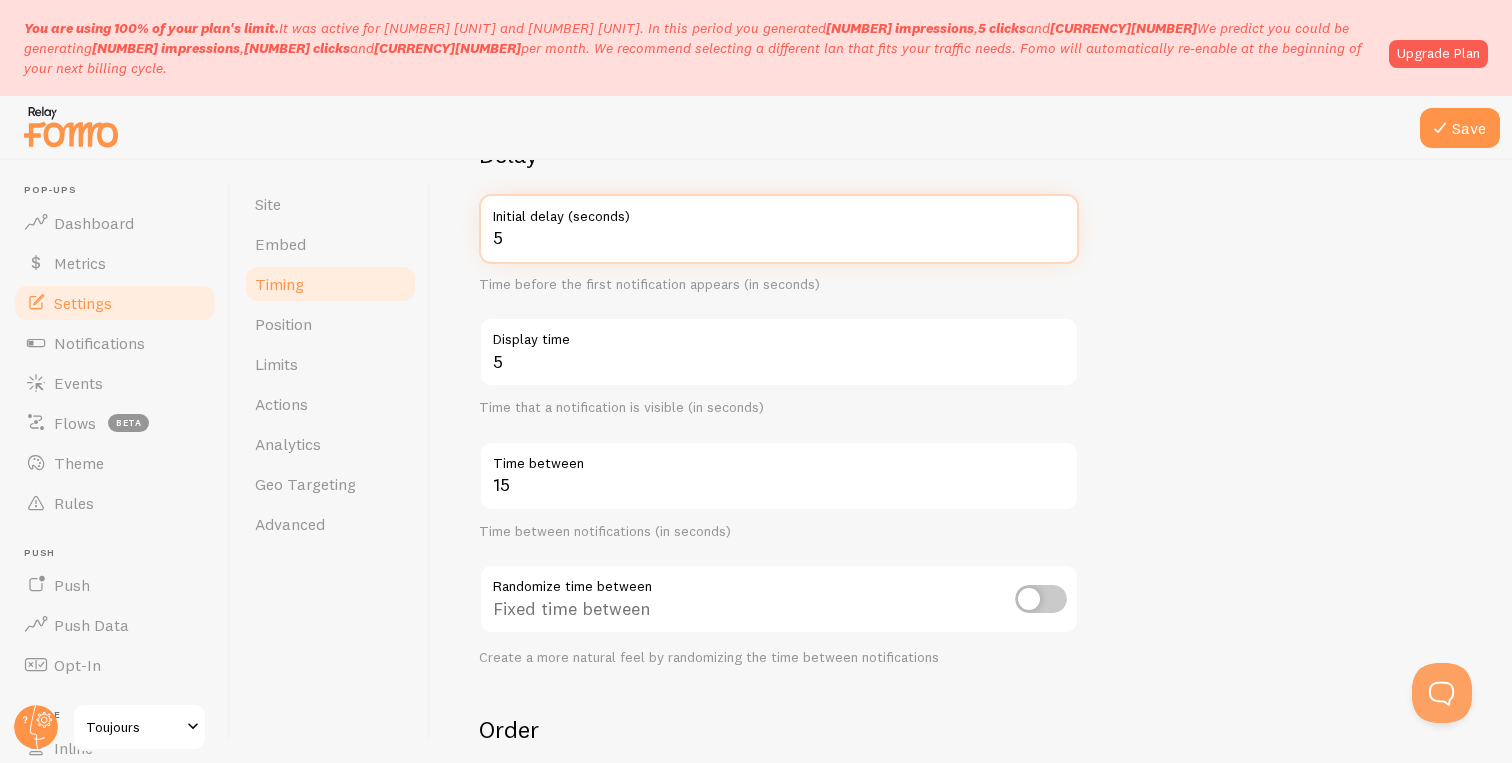 click on "5" at bounding box center (779, 229) 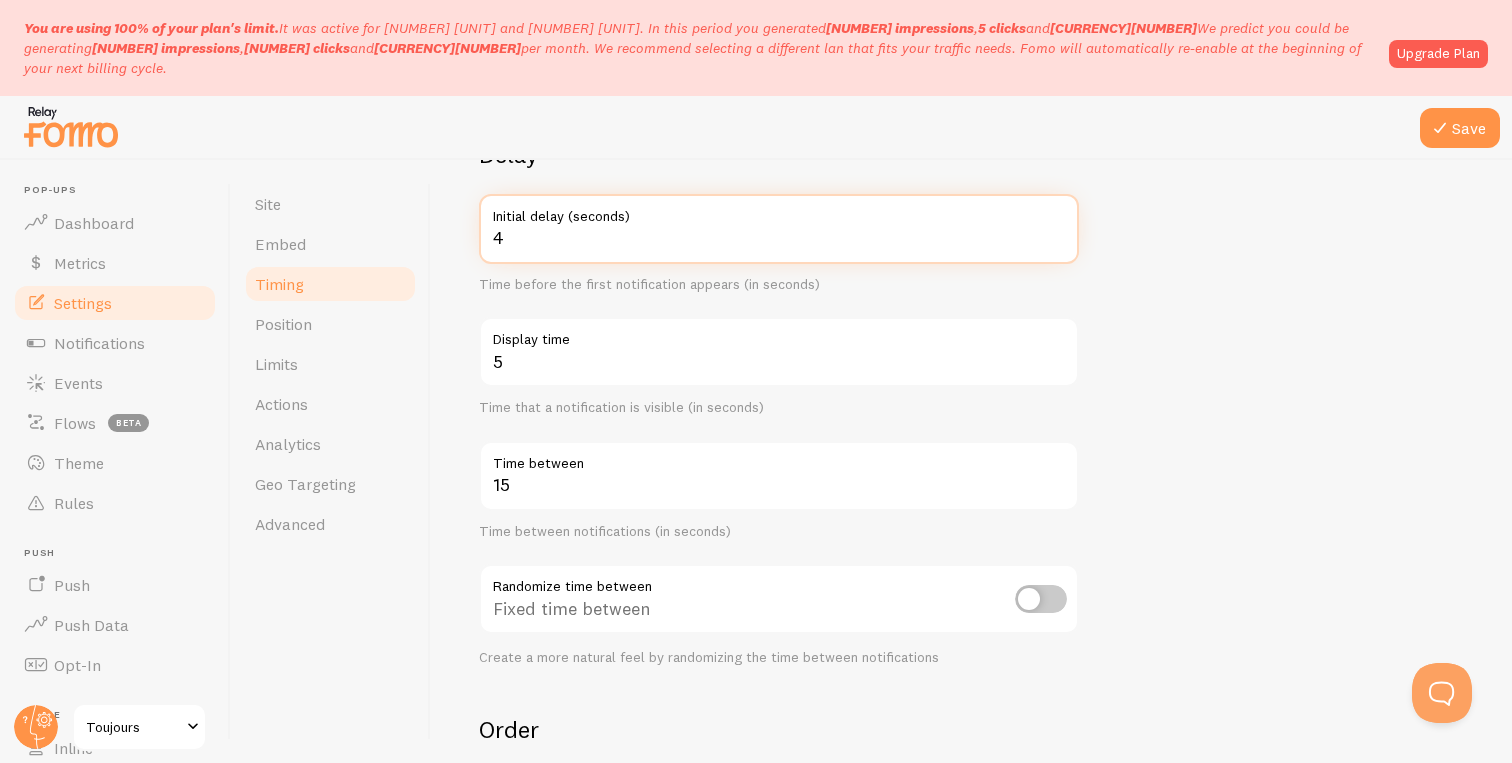 click on "4" at bounding box center [779, 229] 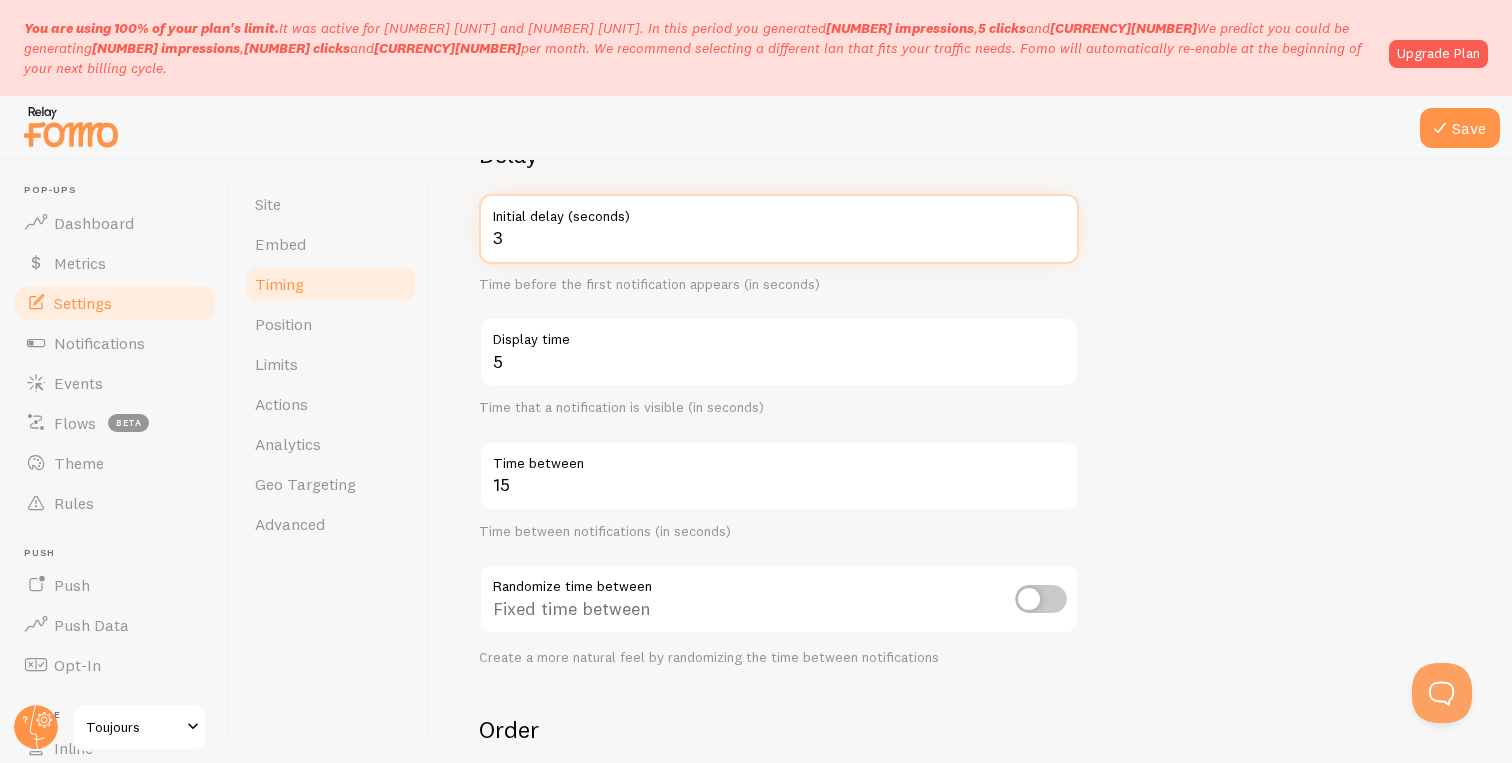type on "3" 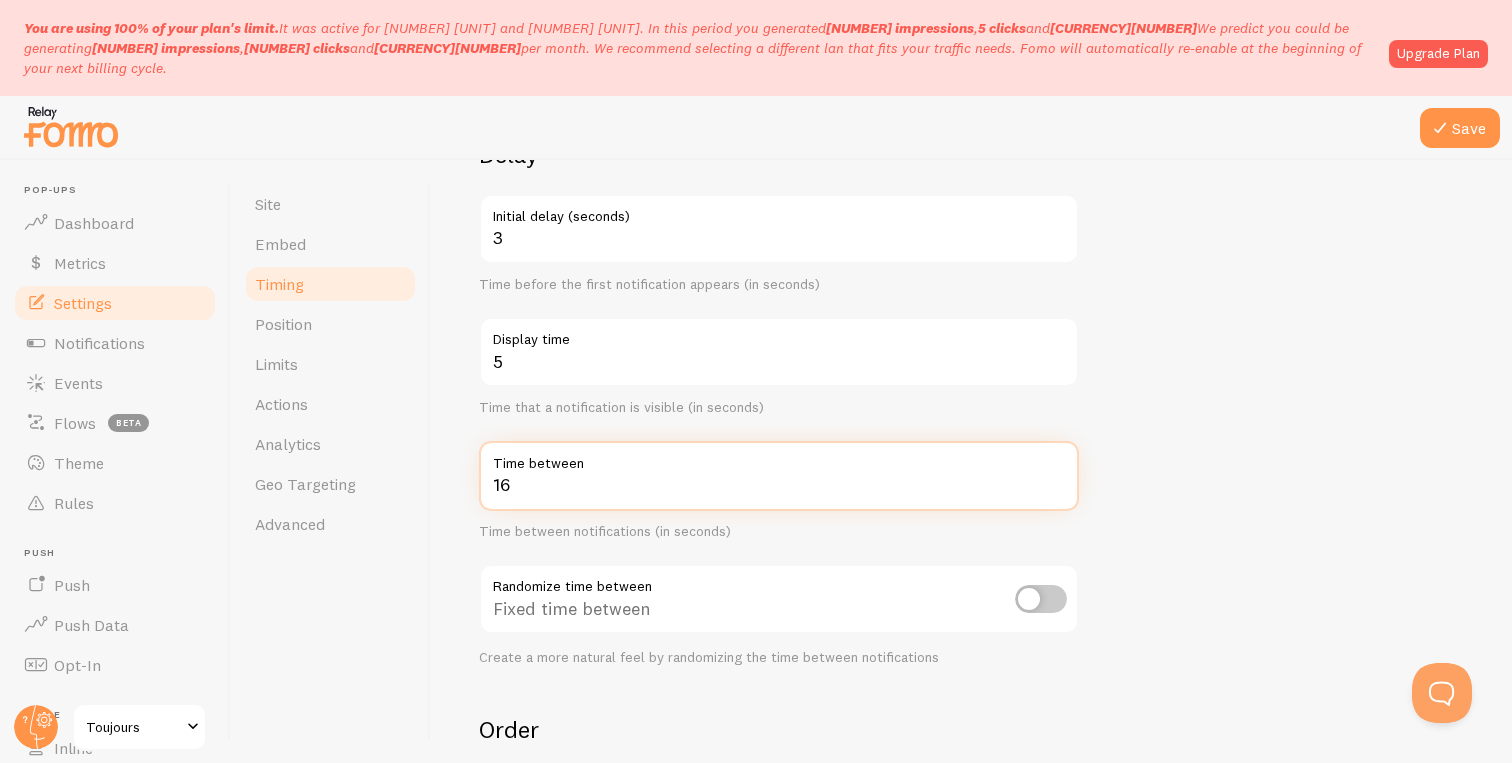 click on "16" at bounding box center [779, 476] 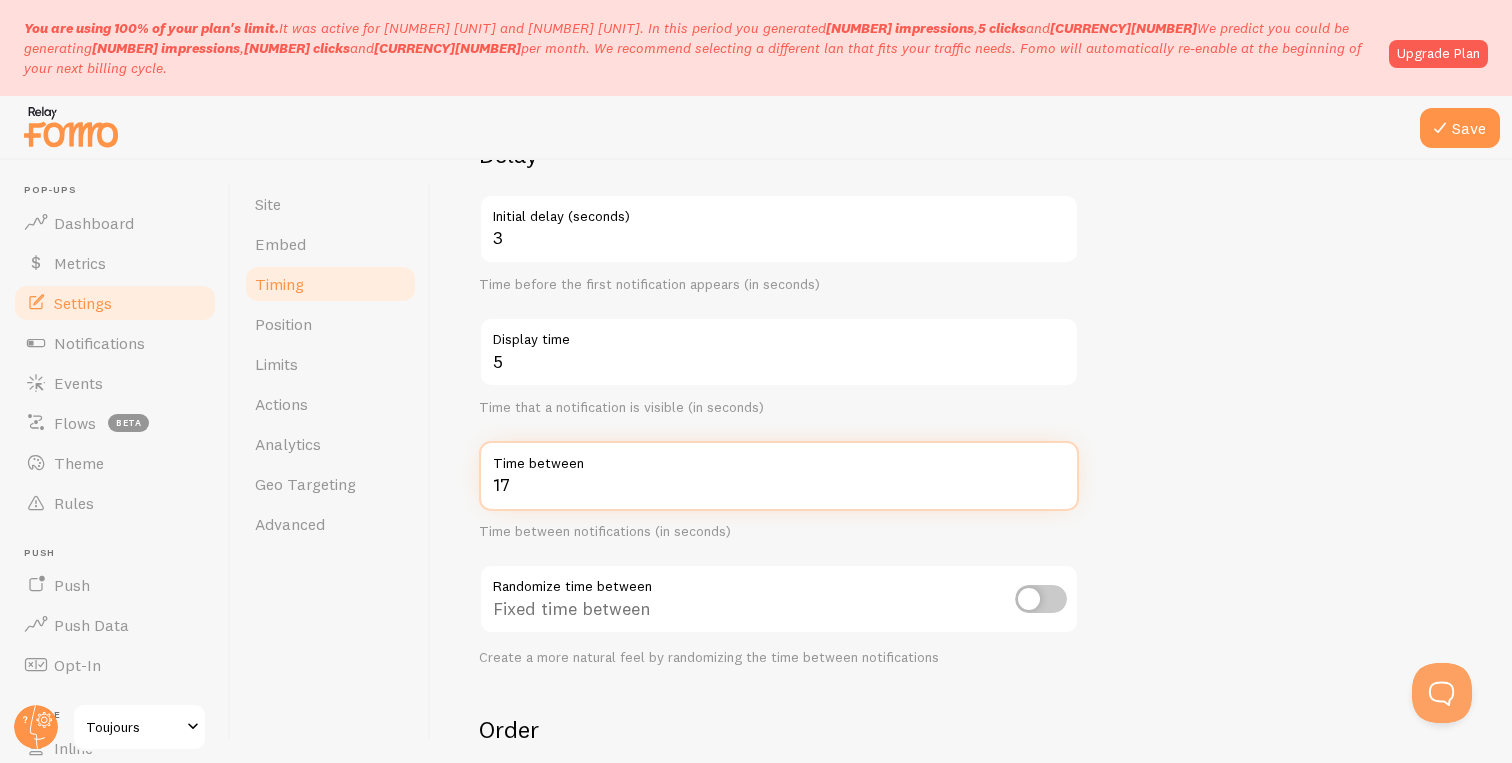 click on "17" at bounding box center [779, 476] 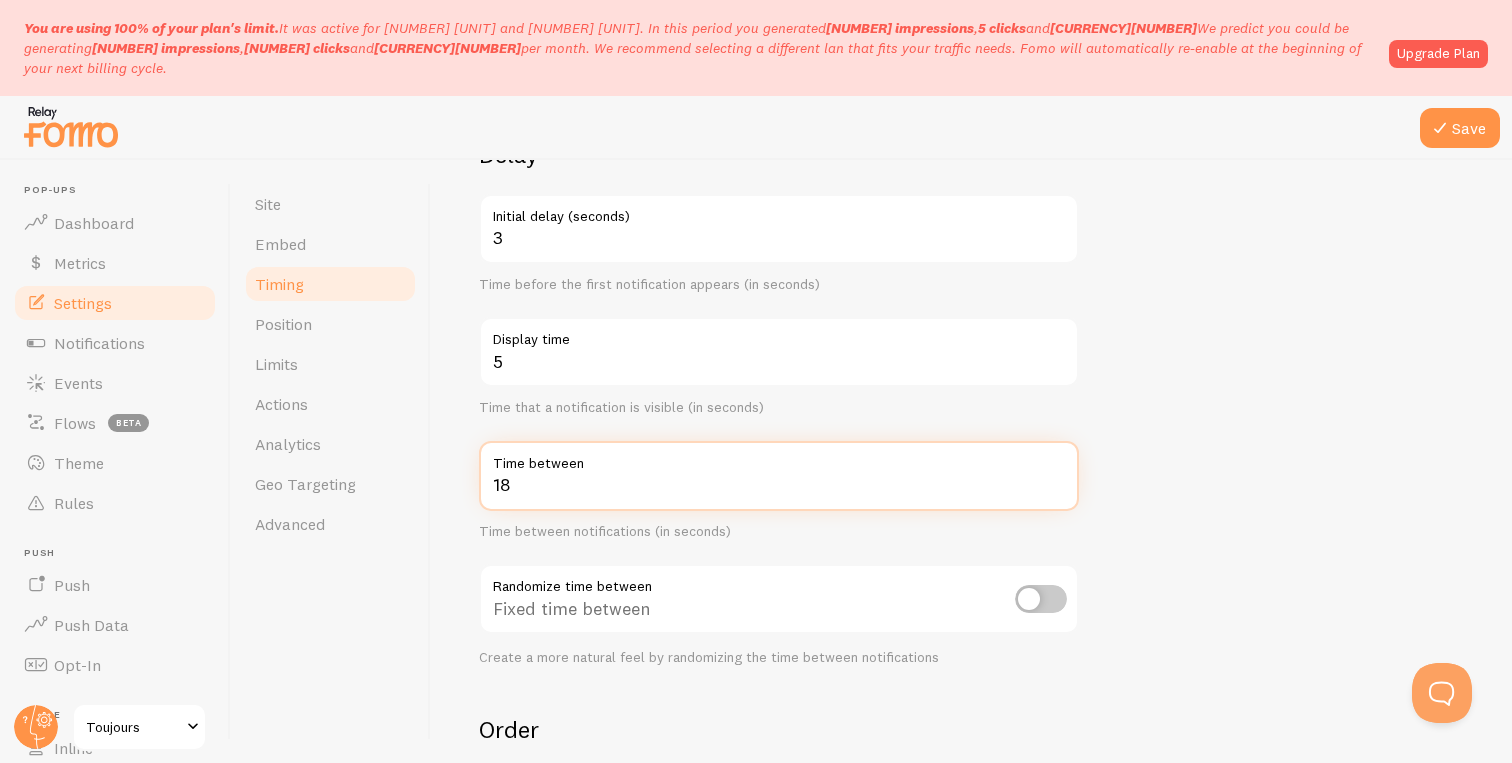 click on "18" at bounding box center (779, 476) 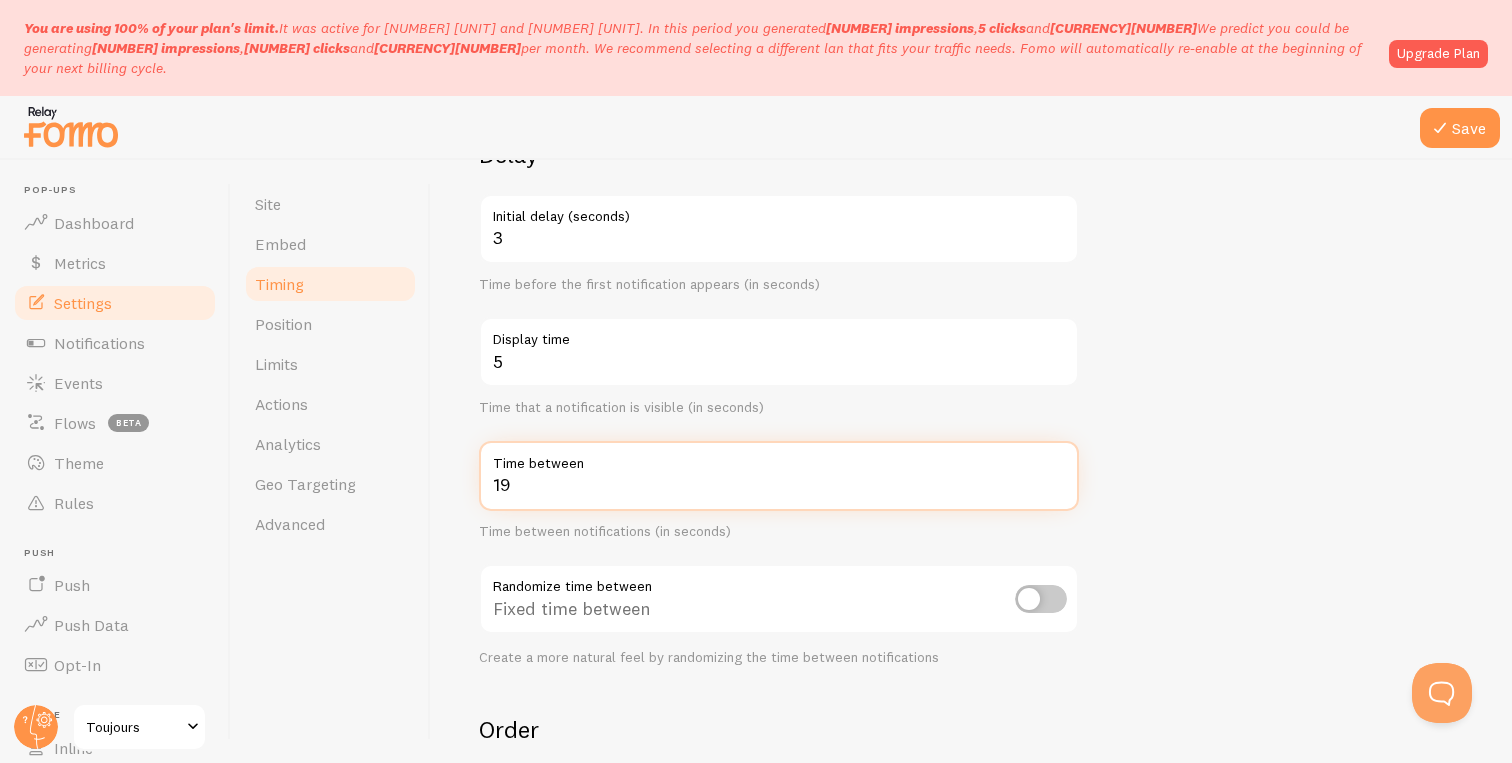 click on "19" at bounding box center (779, 476) 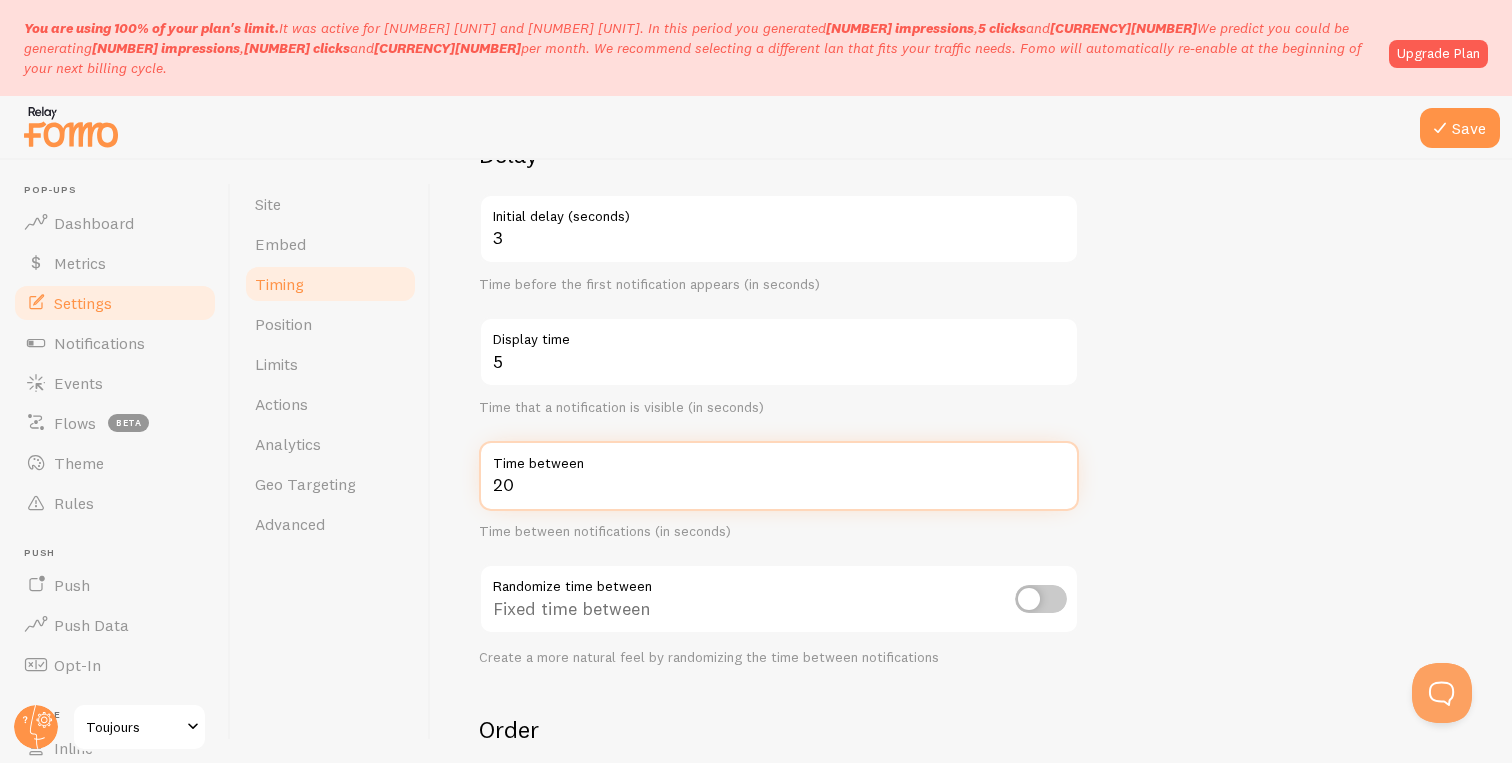 type on "20" 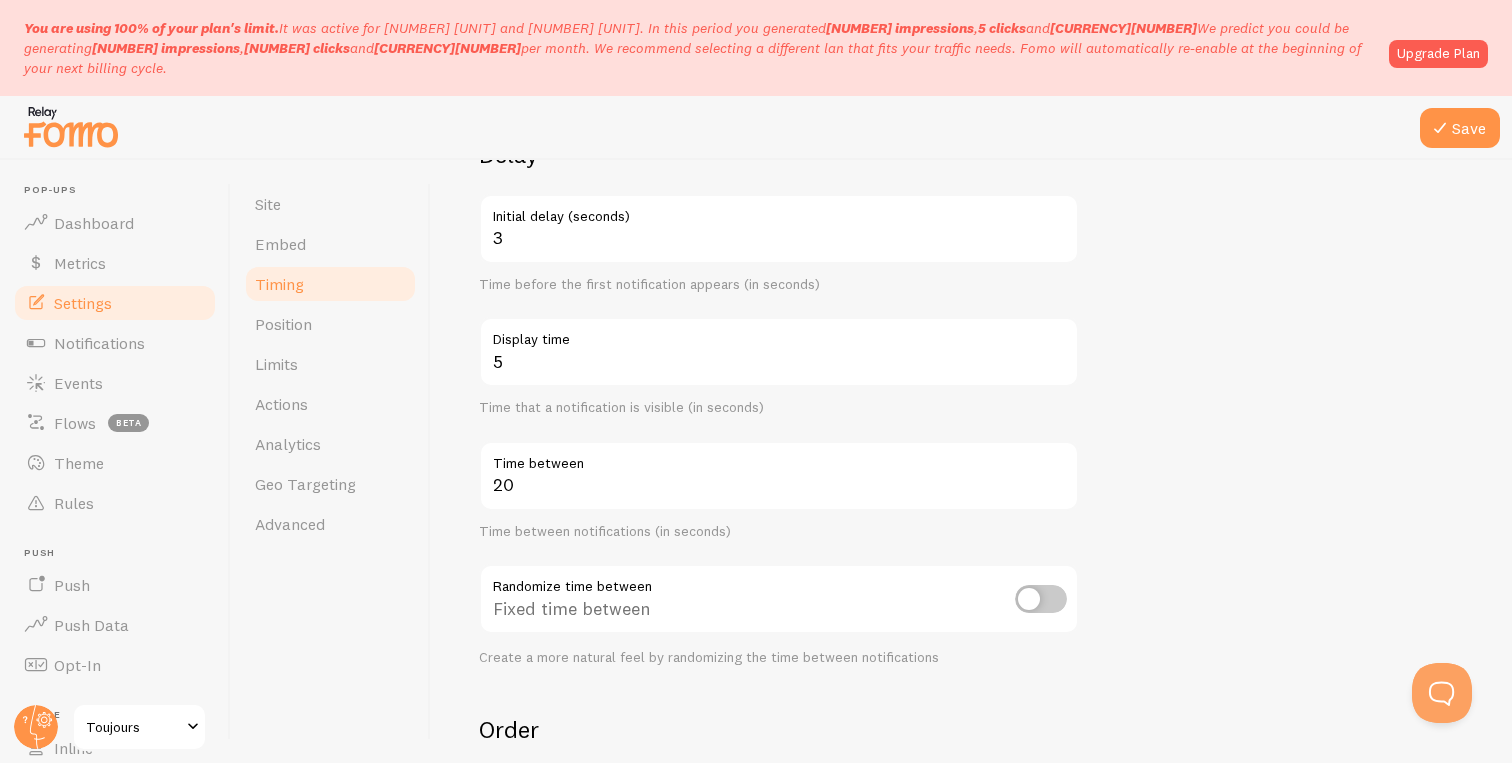 click on "Delay
3   Initial delay (seconds)       Time before the first notification appears (in seconds)       5   Display time       Time that a notification is visible (in seconds)     20   Time between       Time between notifications (in seconds)       Randomize time between   Fixed time between   Create a more natural feel by randomizing the time between notifications
Order
Randomize notification order   Display in chronological order   Choose to display notifications in chronological or randomized order       Loop notifications   Display more than once   Display notifications multiple times when necessary" at bounding box center (971, 568) 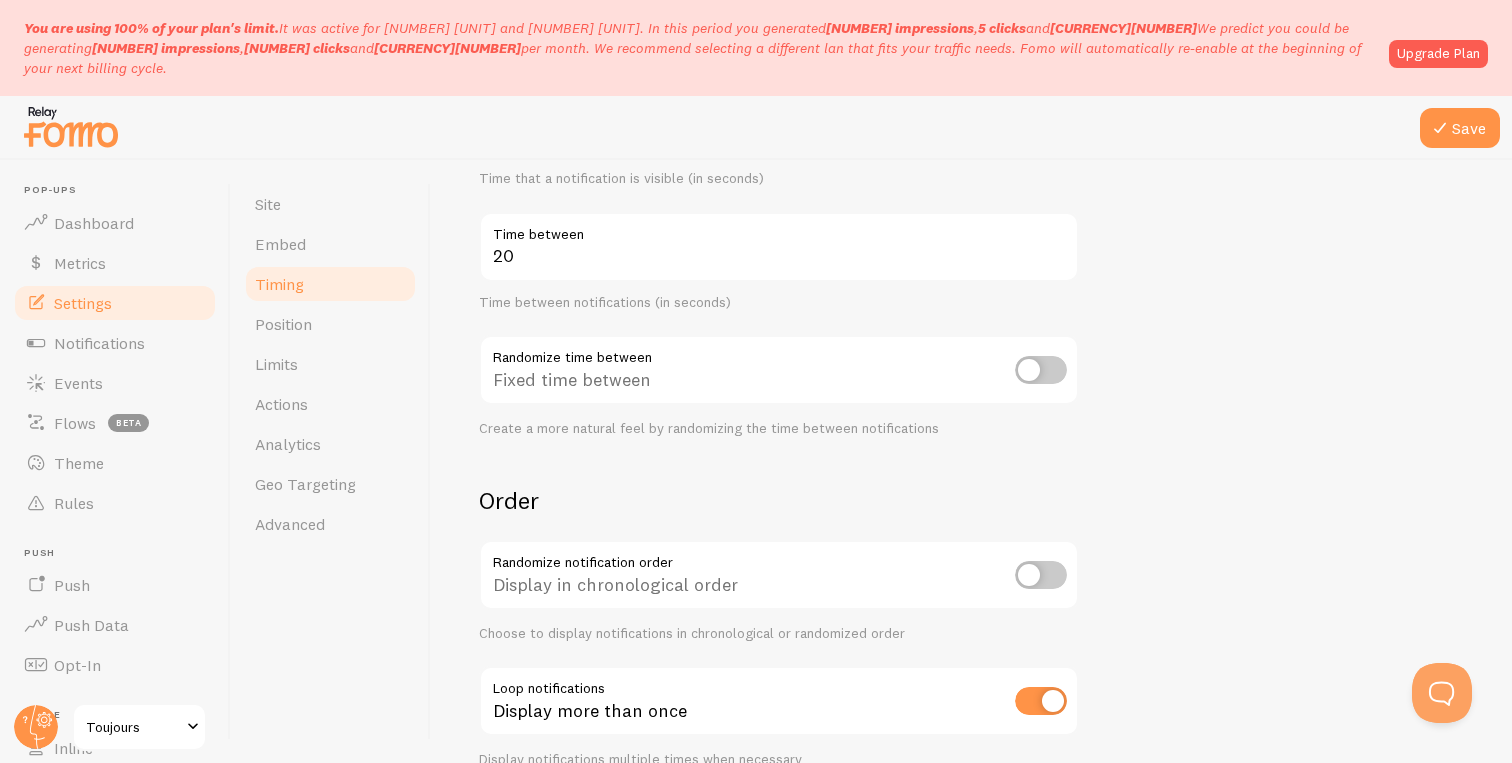 scroll, scrollTop: 517, scrollLeft: 0, axis: vertical 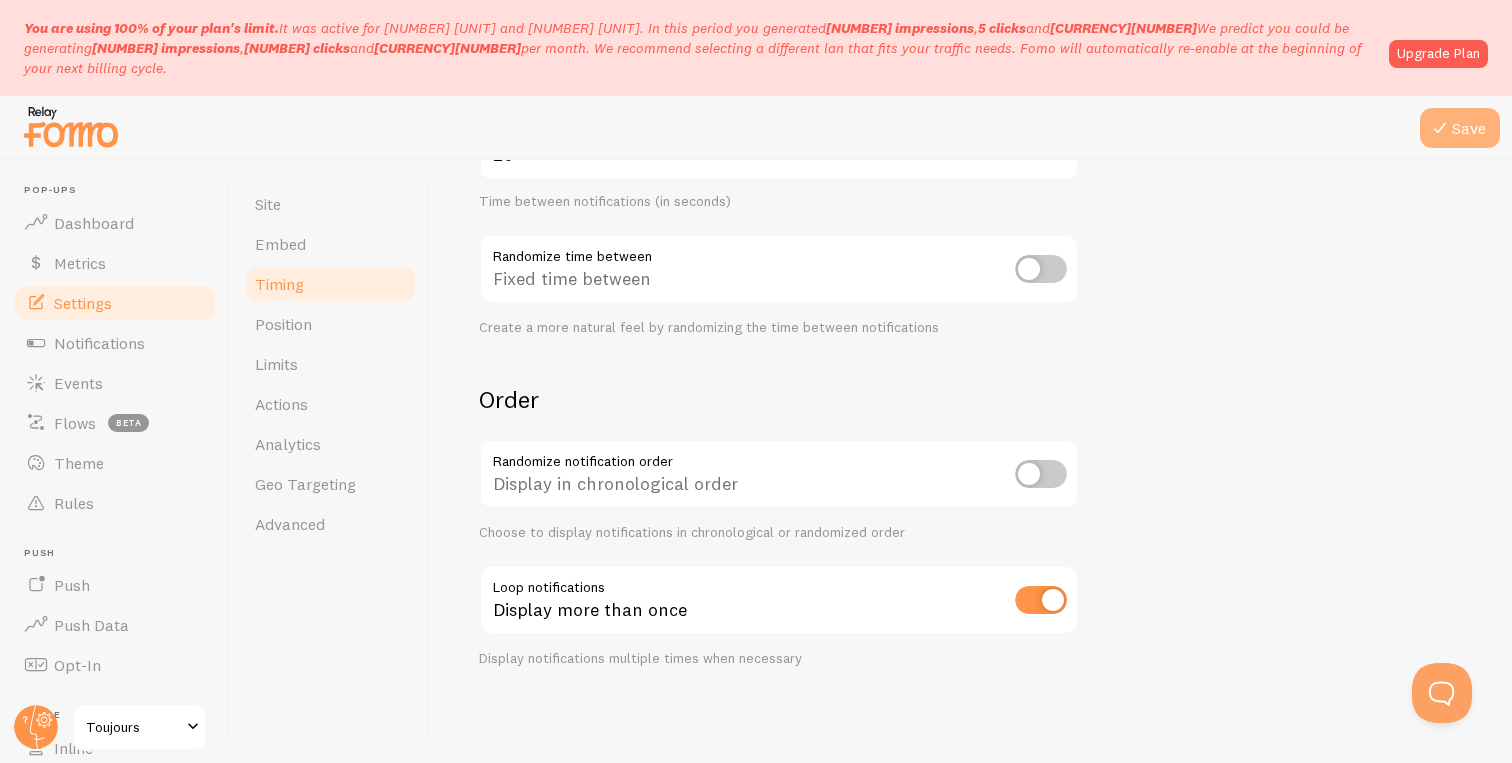 click at bounding box center [1440, 128] 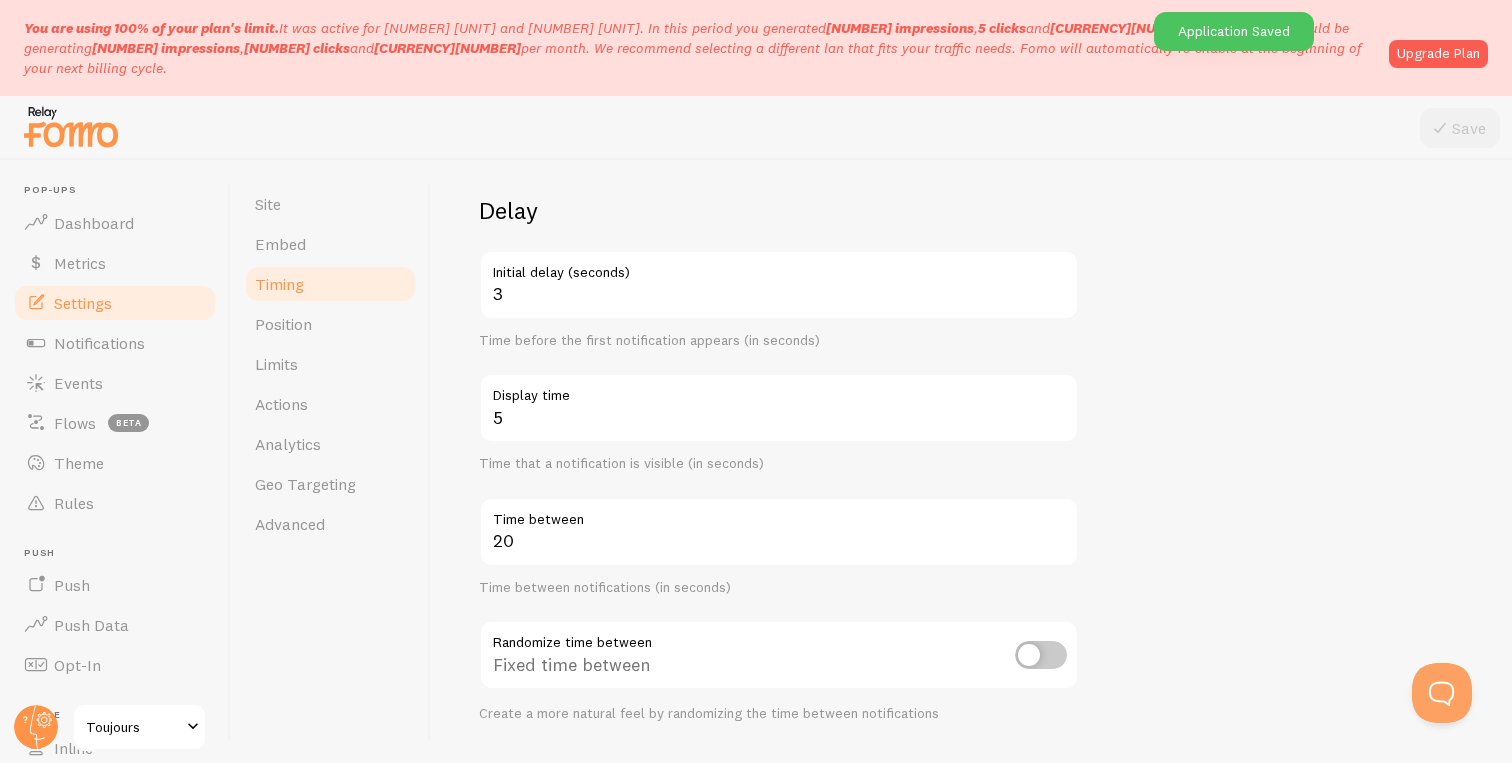 scroll, scrollTop: 0, scrollLeft: 0, axis: both 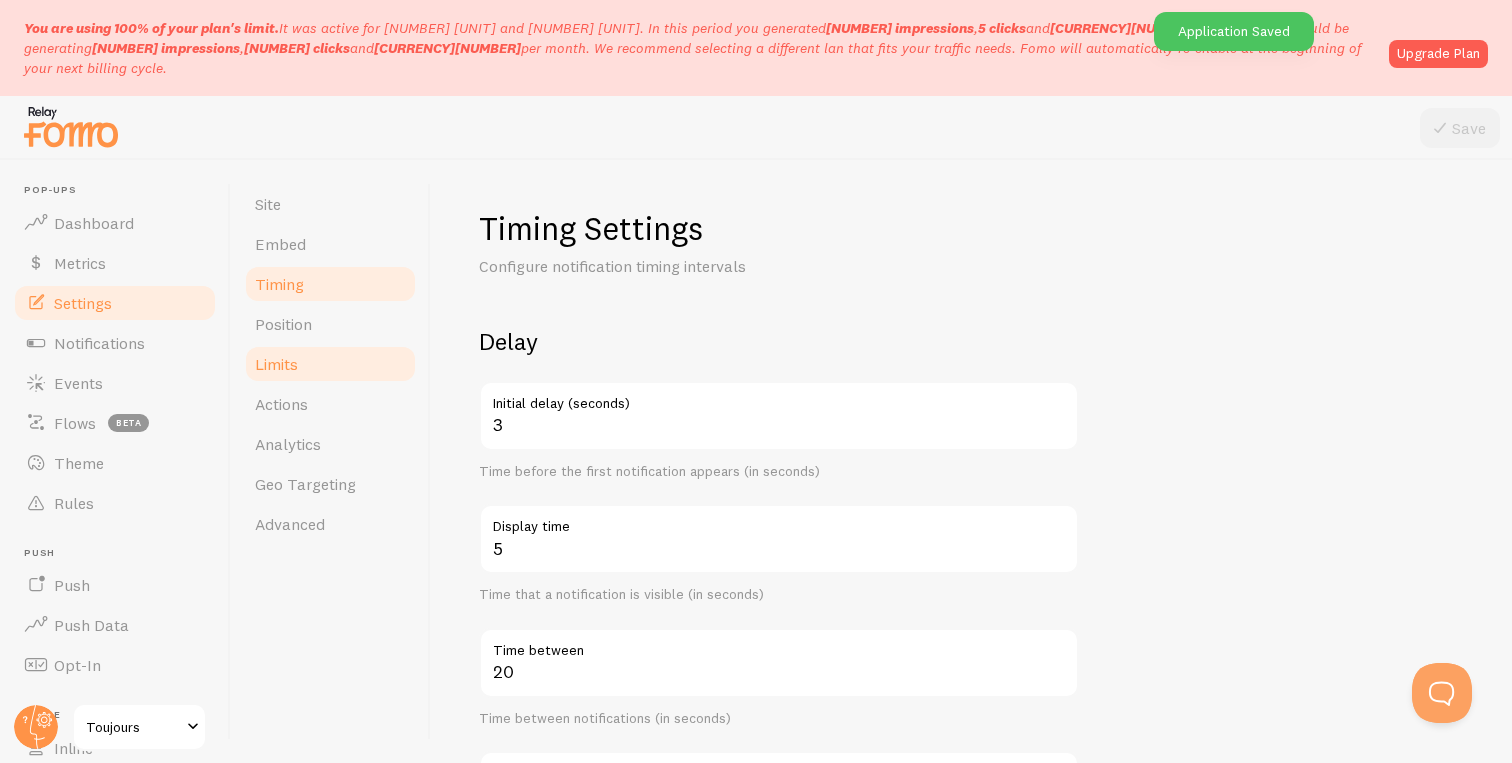 click on "Limits" at bounding box center (330, 364) 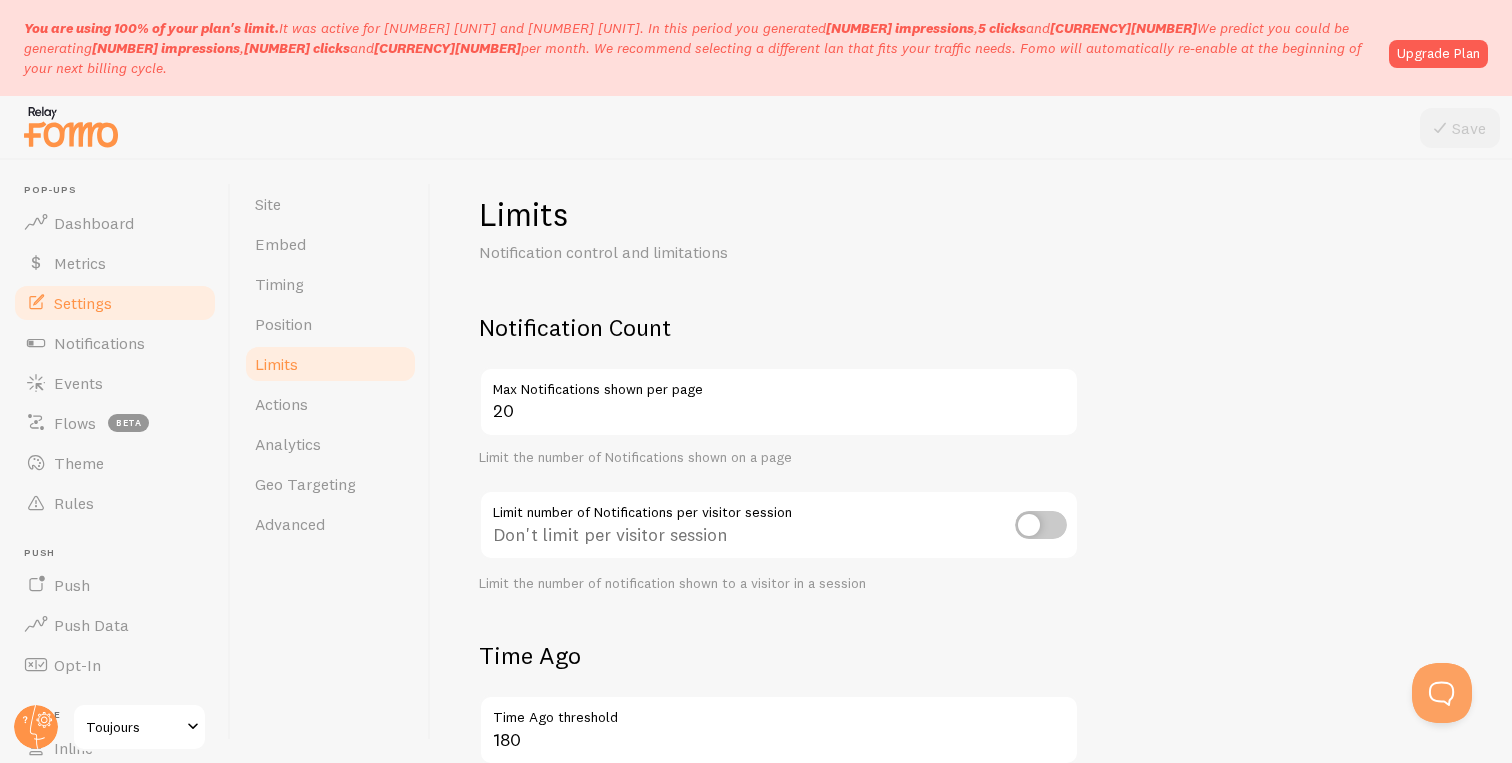 scroll, scrollTop: 0, scrollLeft: 0, axis: both 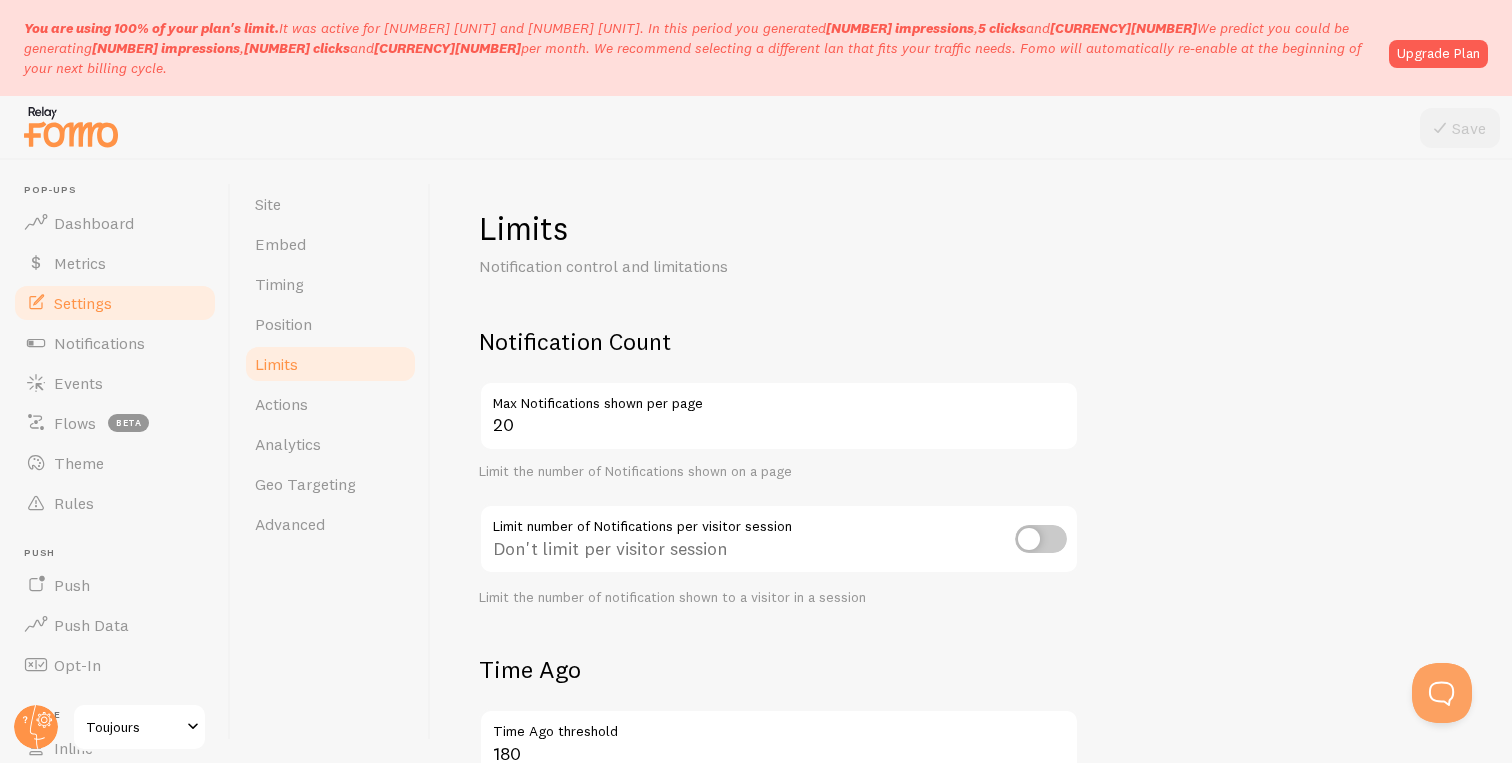click at bounding box center [1041, 539] 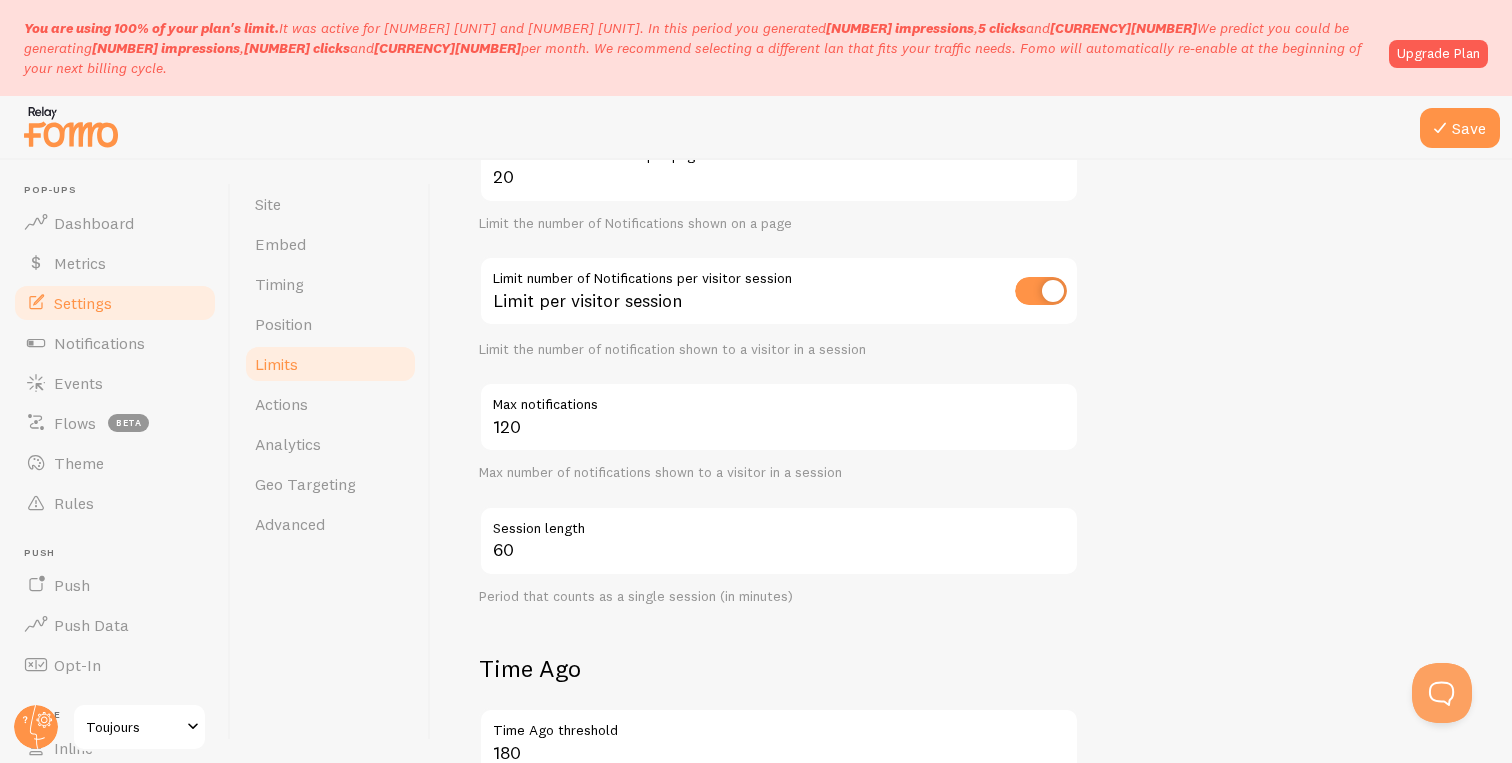 scroll, scrollTop: 242, scrollLeft: 0, axis: vertical 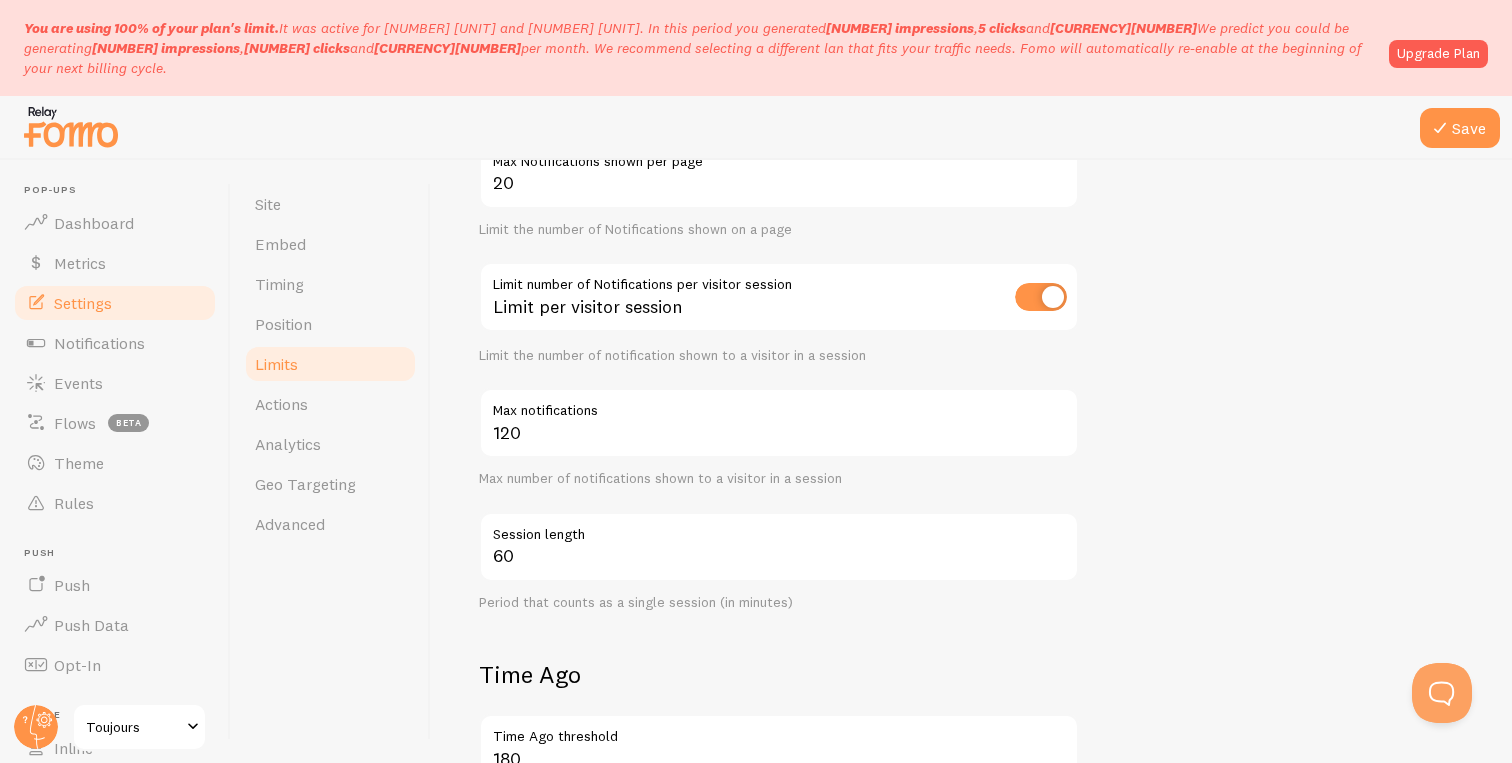 click at bounding box center (1041, 297) 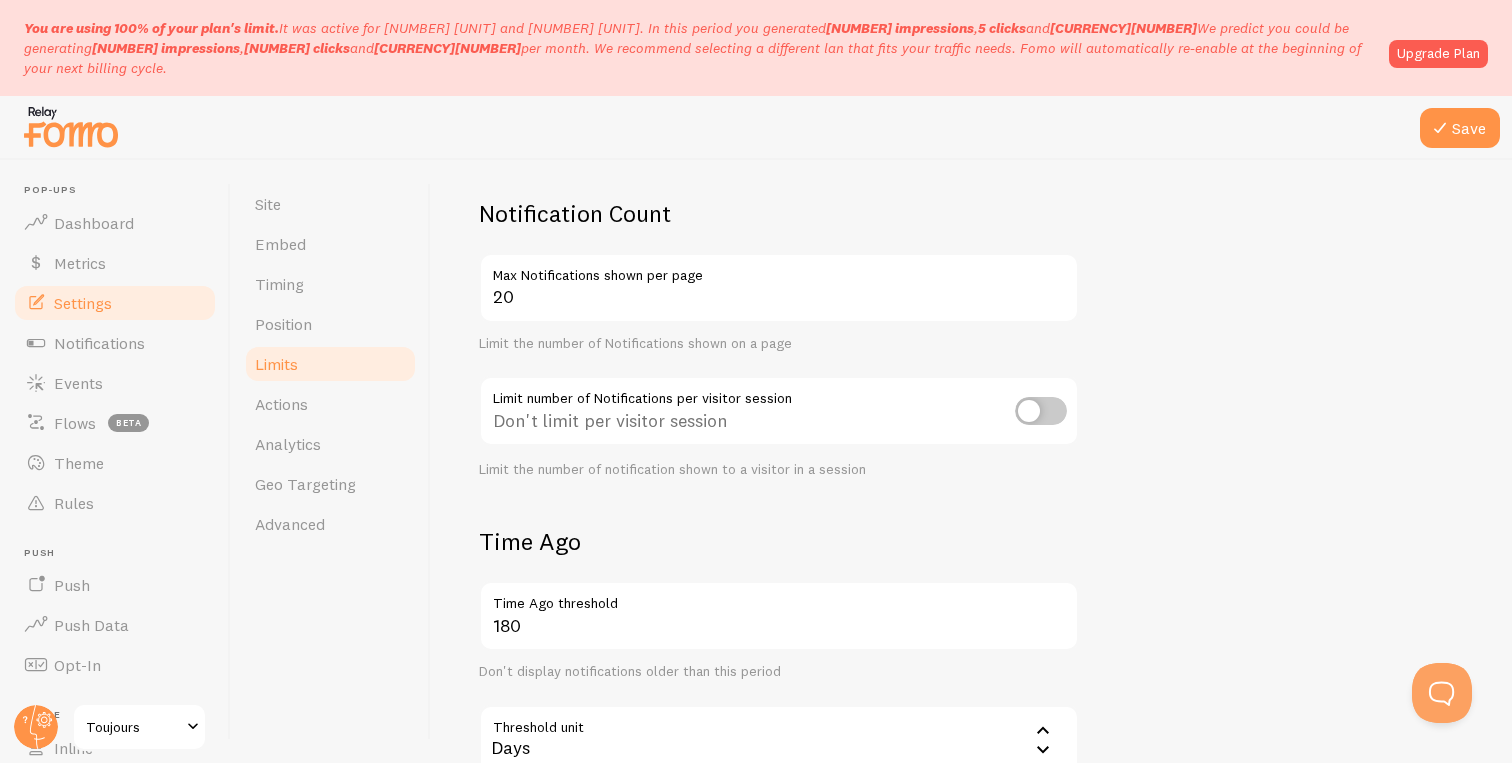 scroll, scrollTop: 87, scrollLeft: 0, axis: vertical 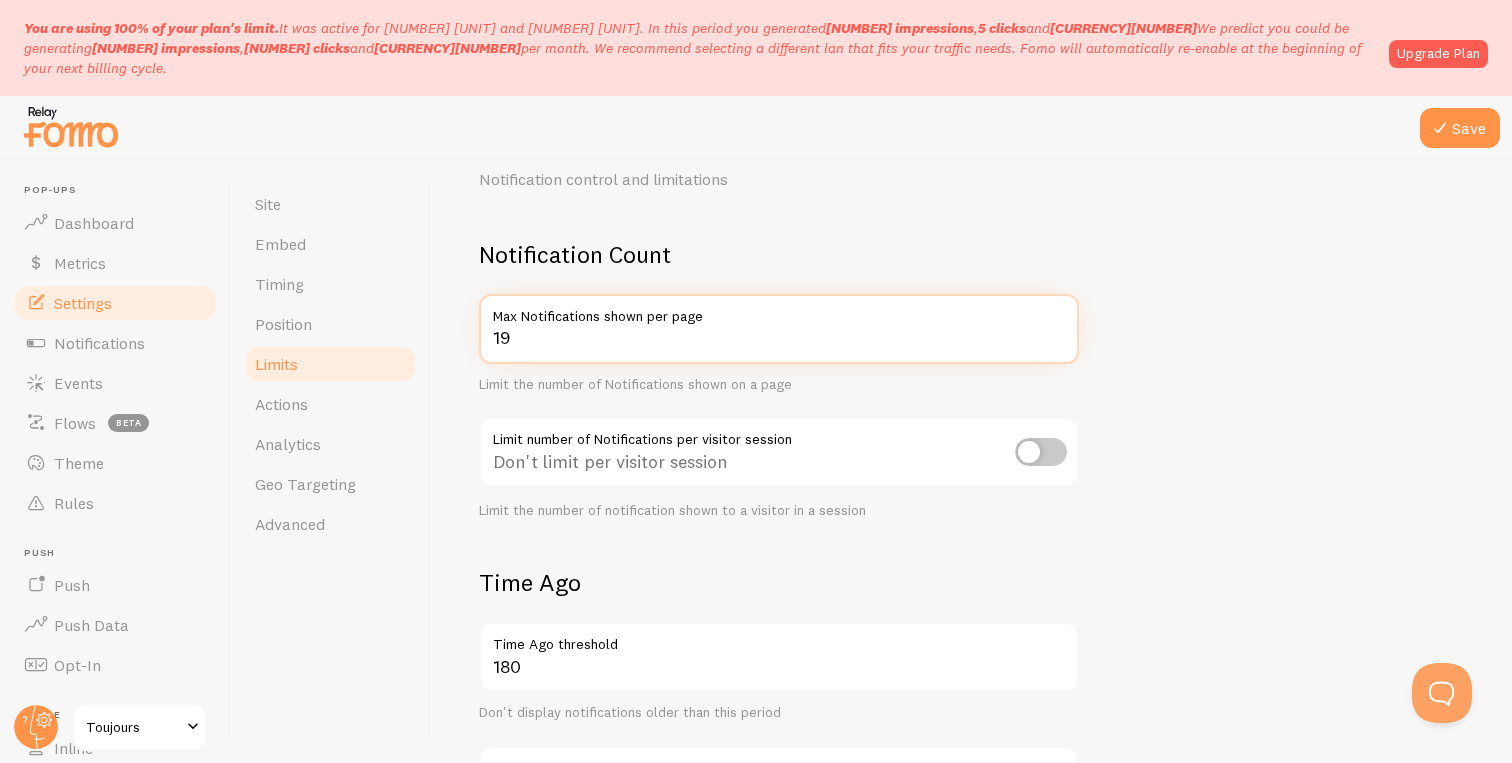 click on "19" at bounding box center (779, 329) 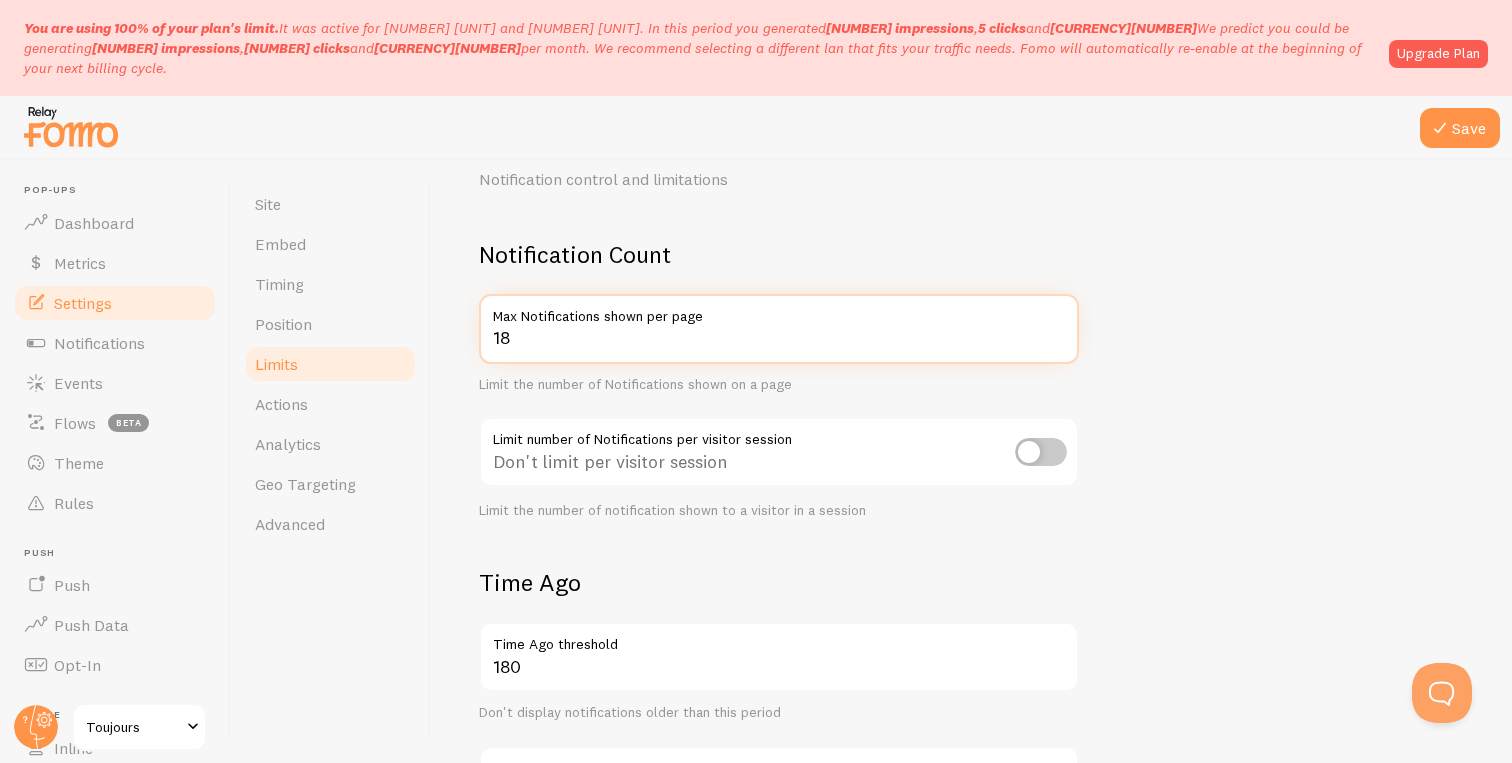 click on "18" at bounding box center (779, 329) 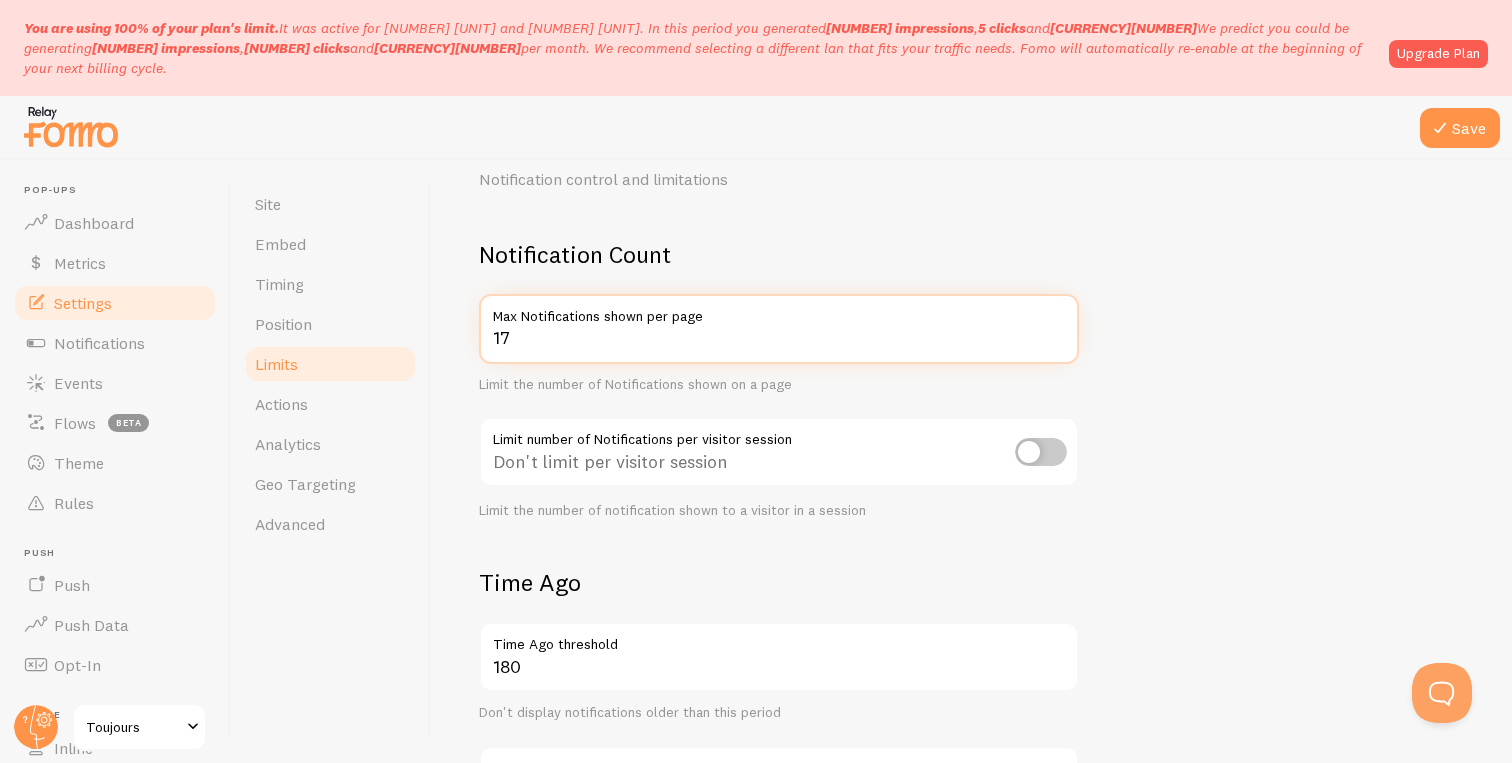 click on "17" at bounding box center [779, 329] 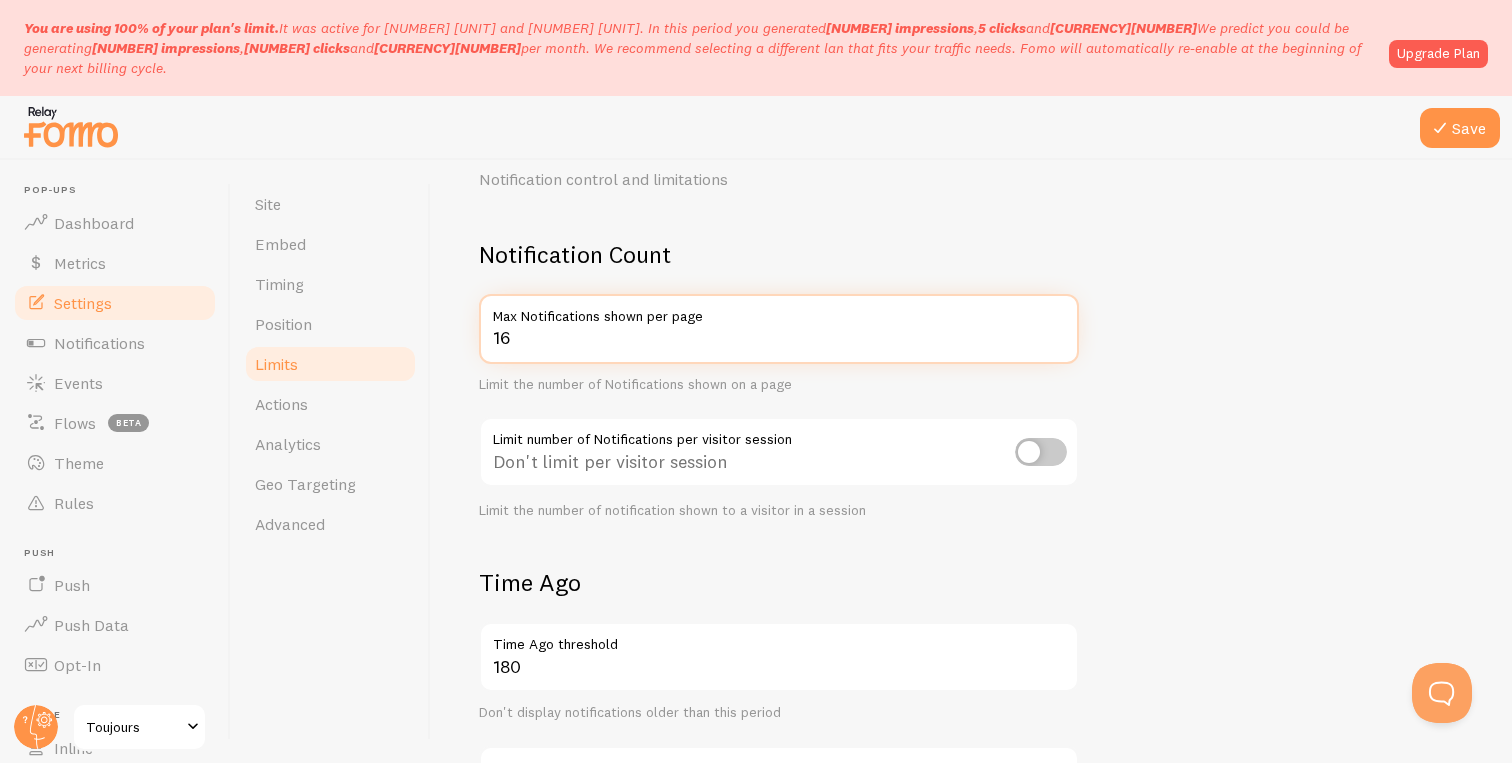 click on "16" at bounding box center [779, 329] 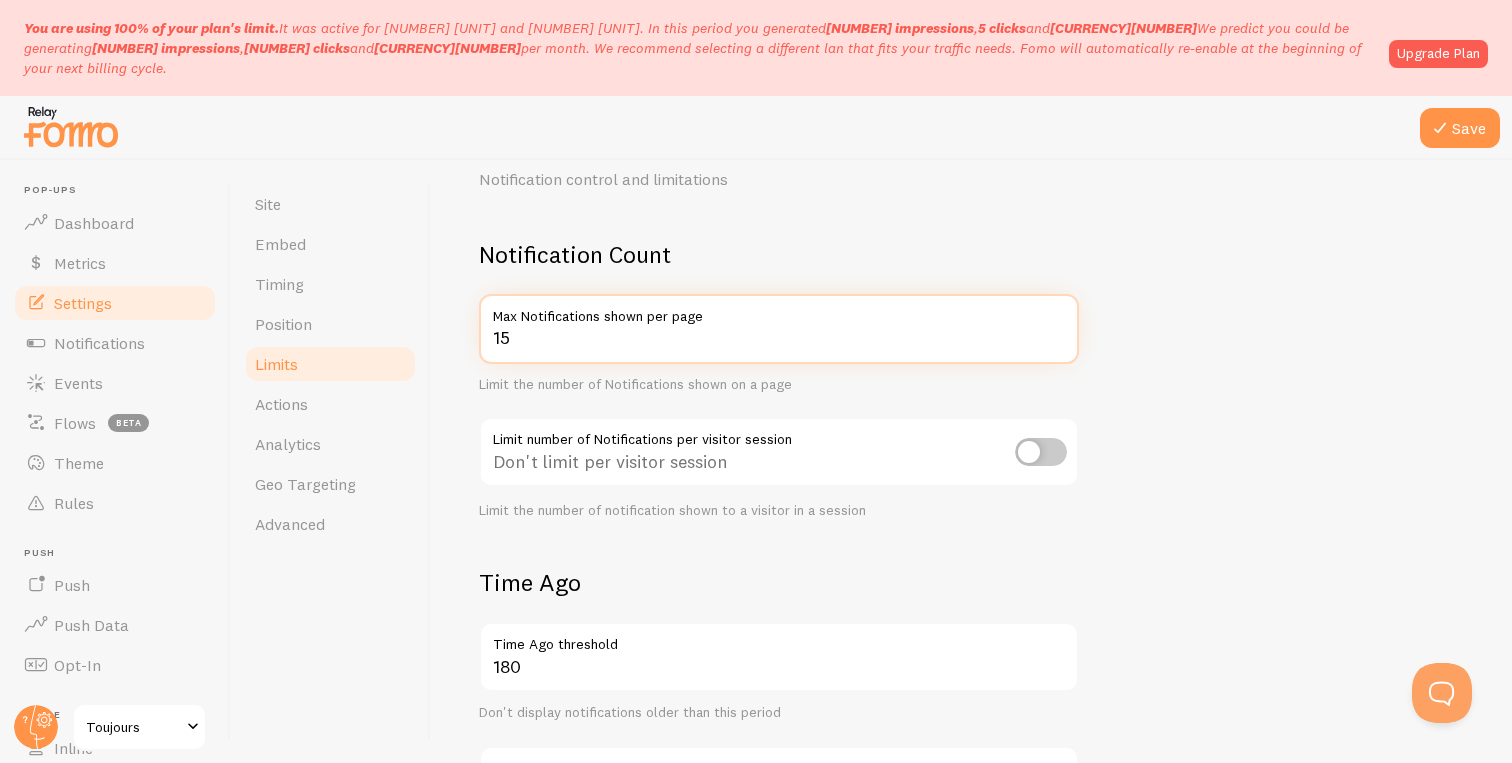 click on "15" at bounding box center (779, 329) 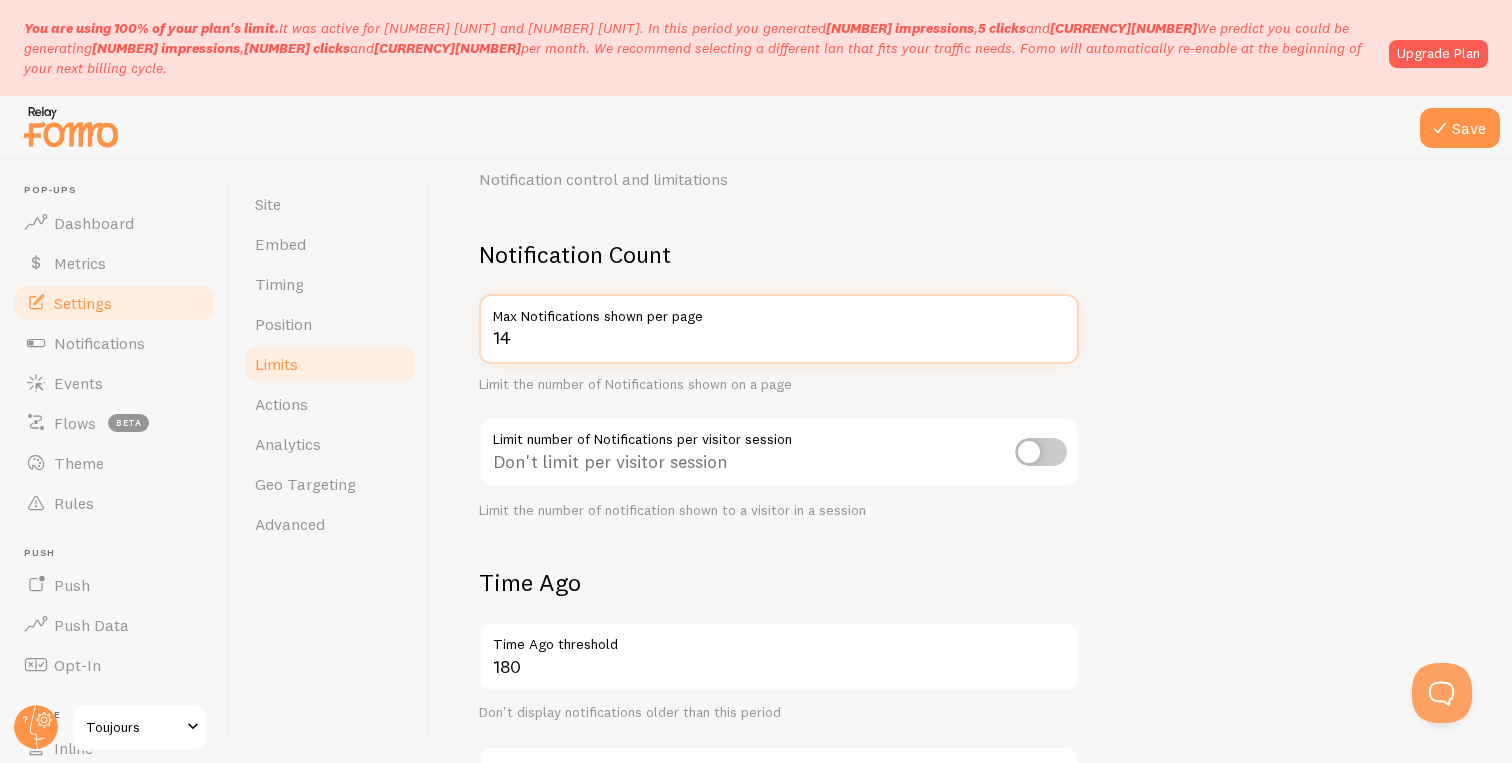 click on "14" at bounding box center (779, 329) 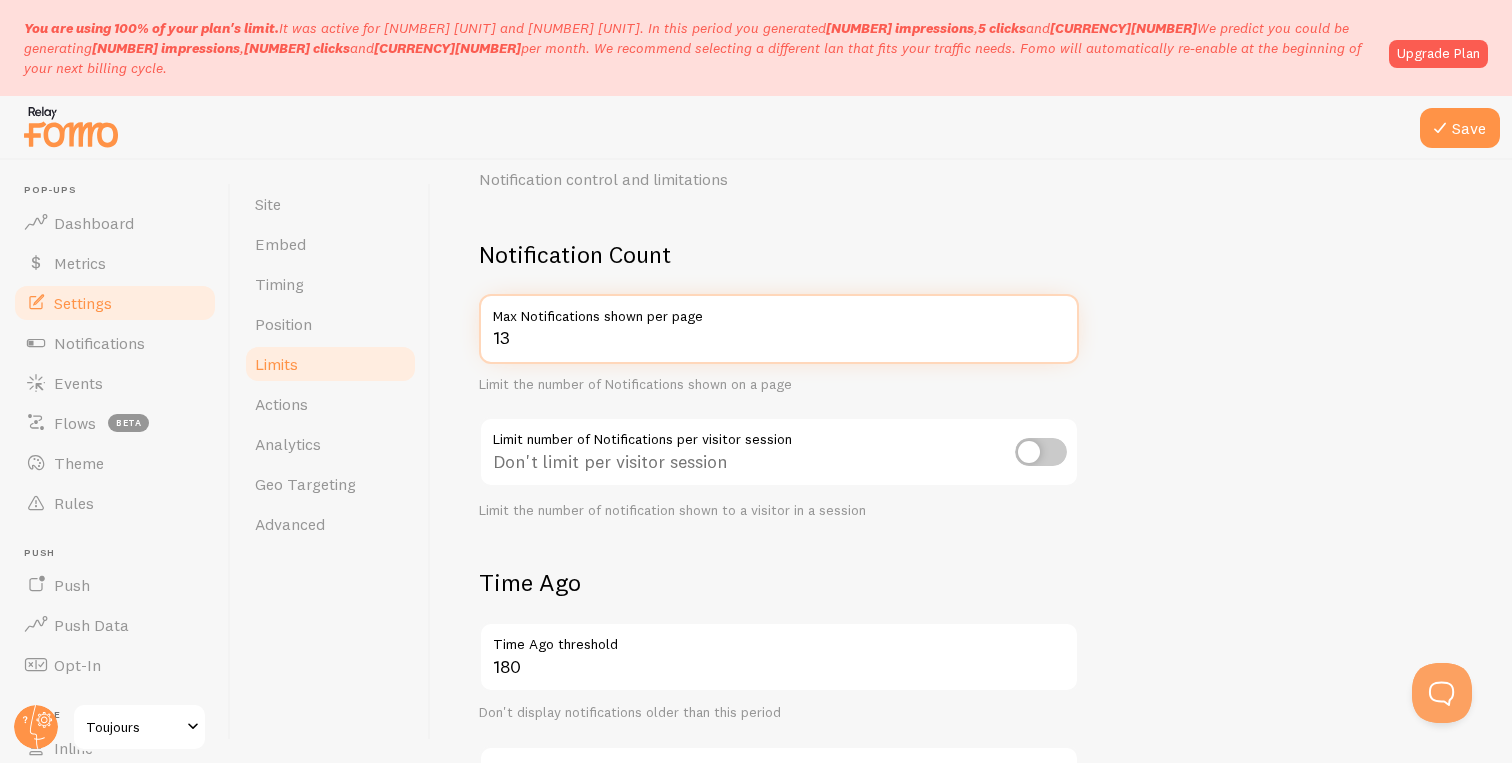 click on "13" at bounding box center (779, 329) 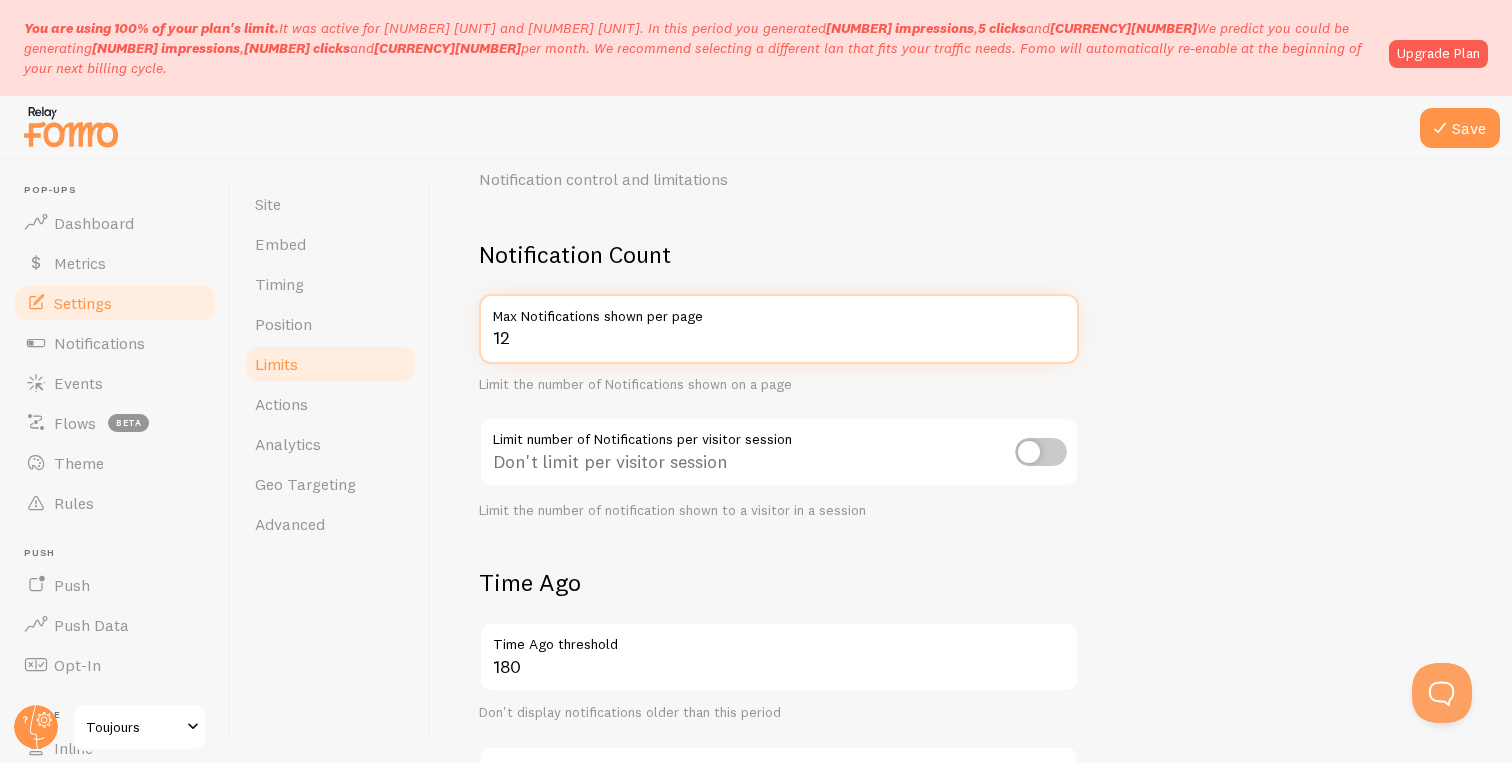 click on "12" at bounding box center [779, 329] 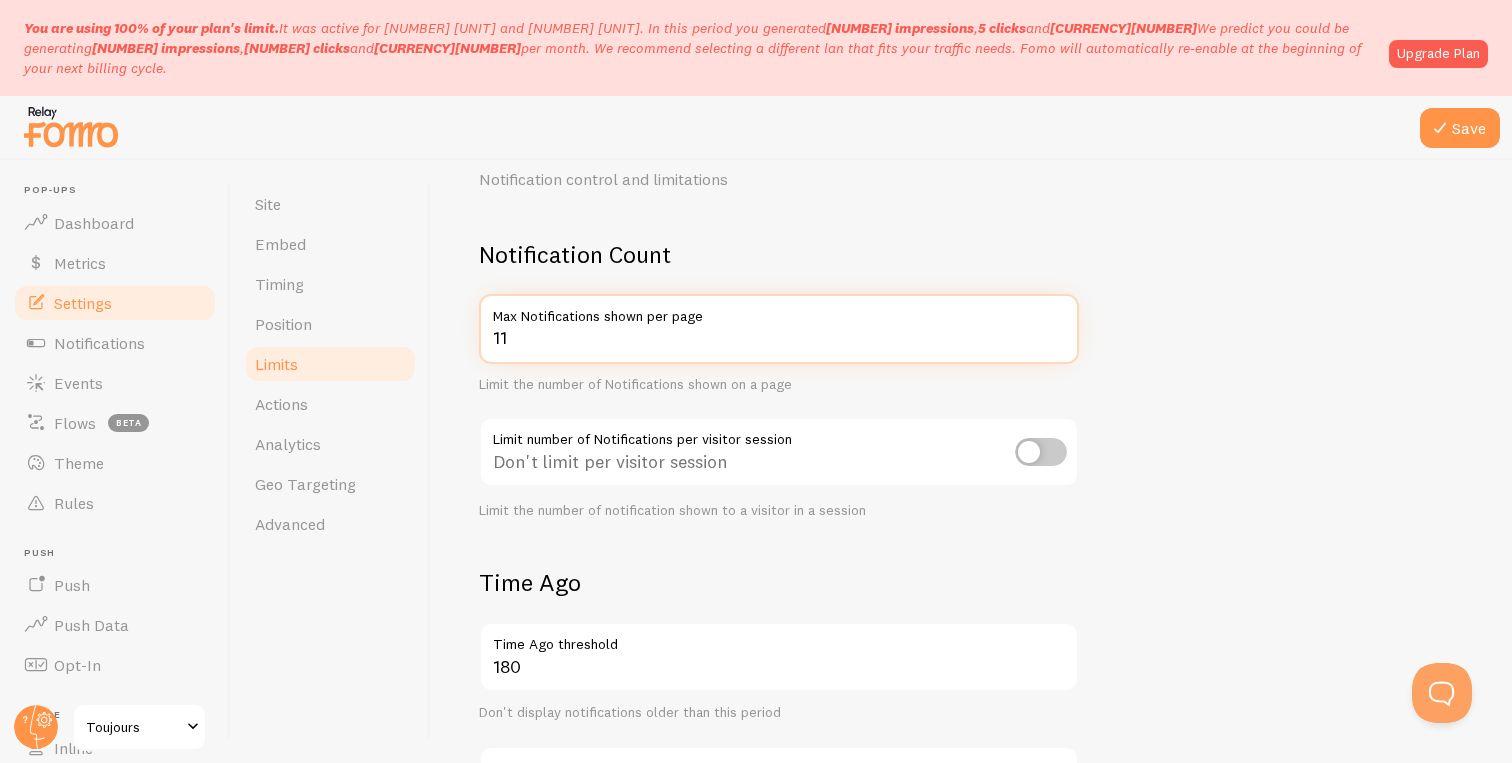 click on "11" at bounding box center (779, 329) 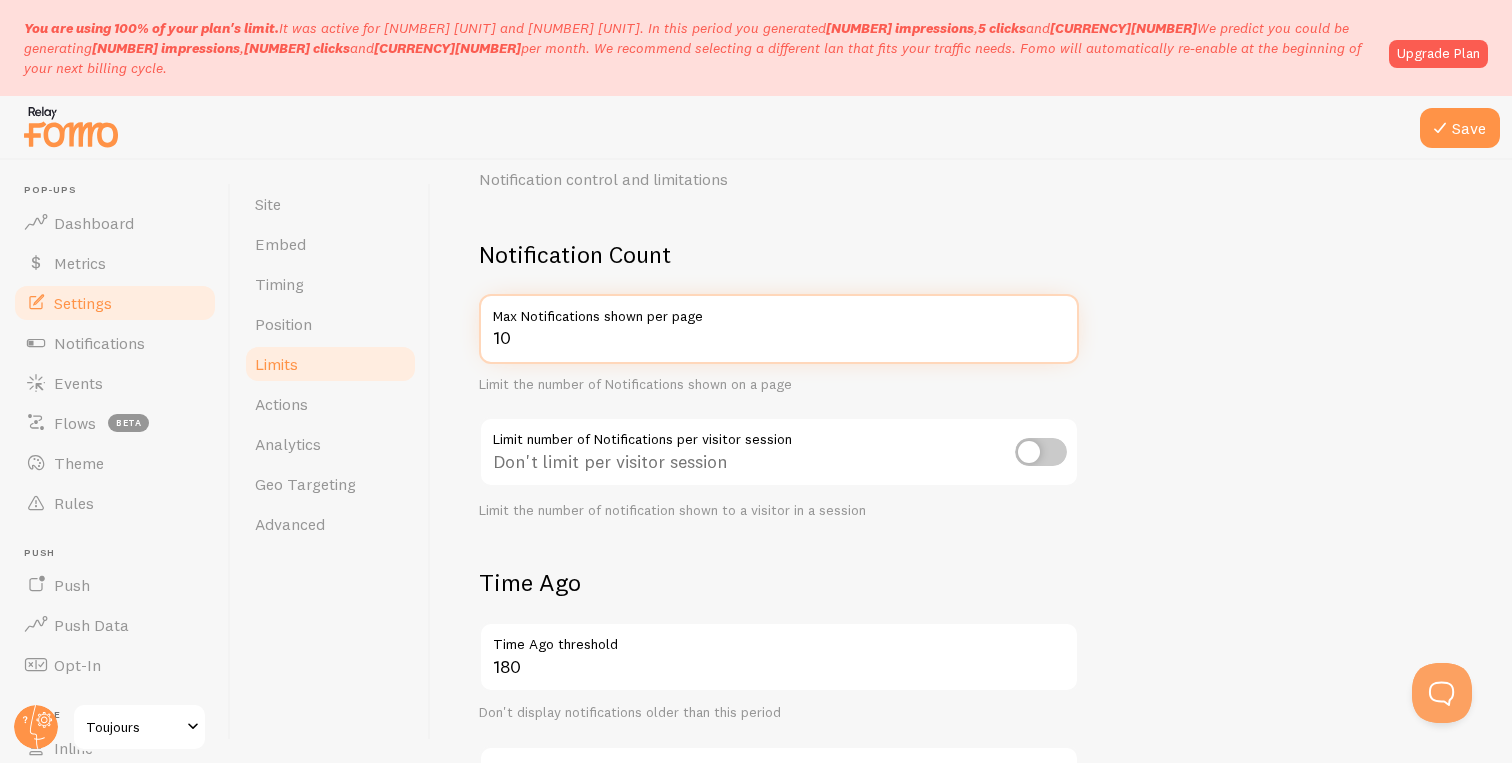 click on "10" at bounding box center [779, 329] 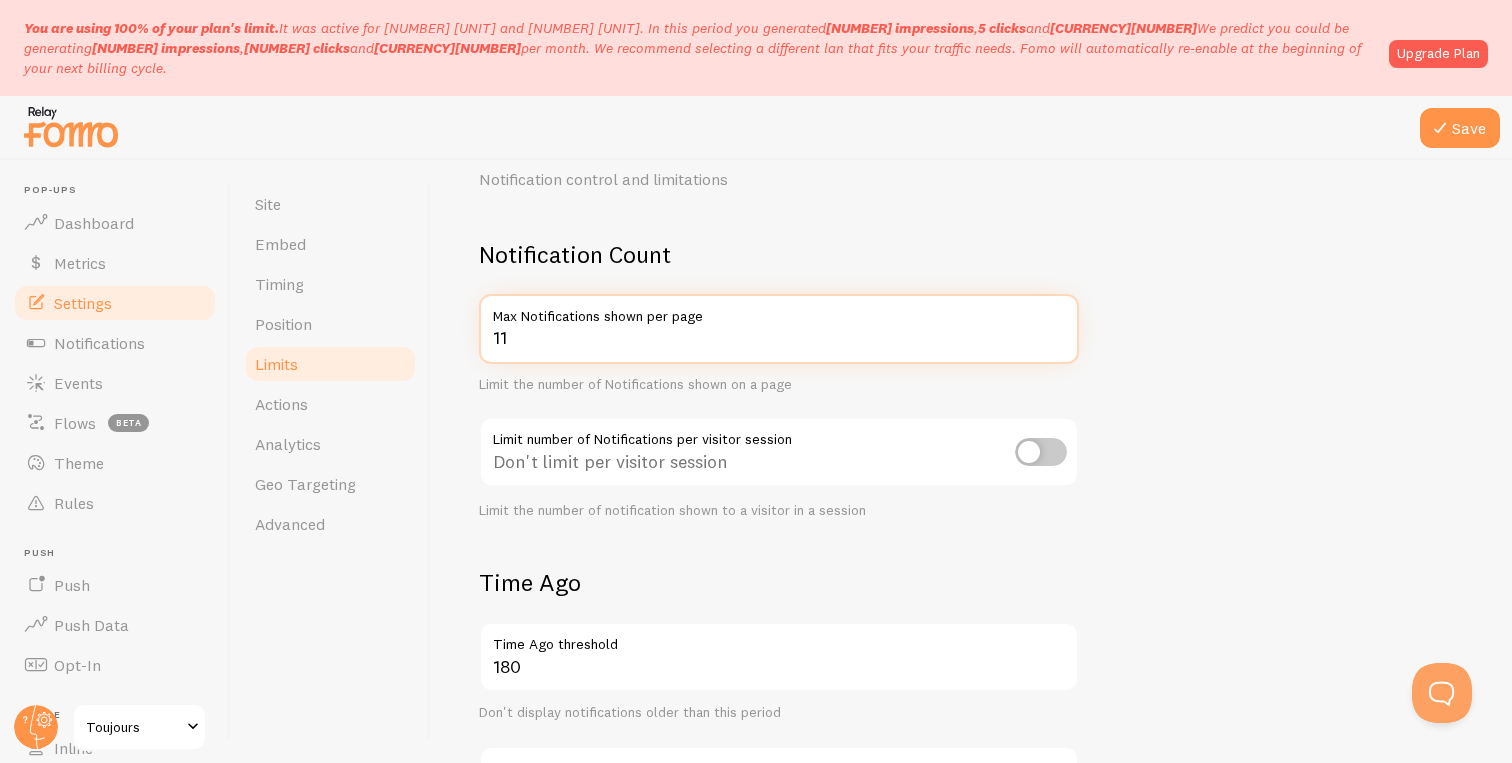 click on "11" at bounding box center (779, 329) 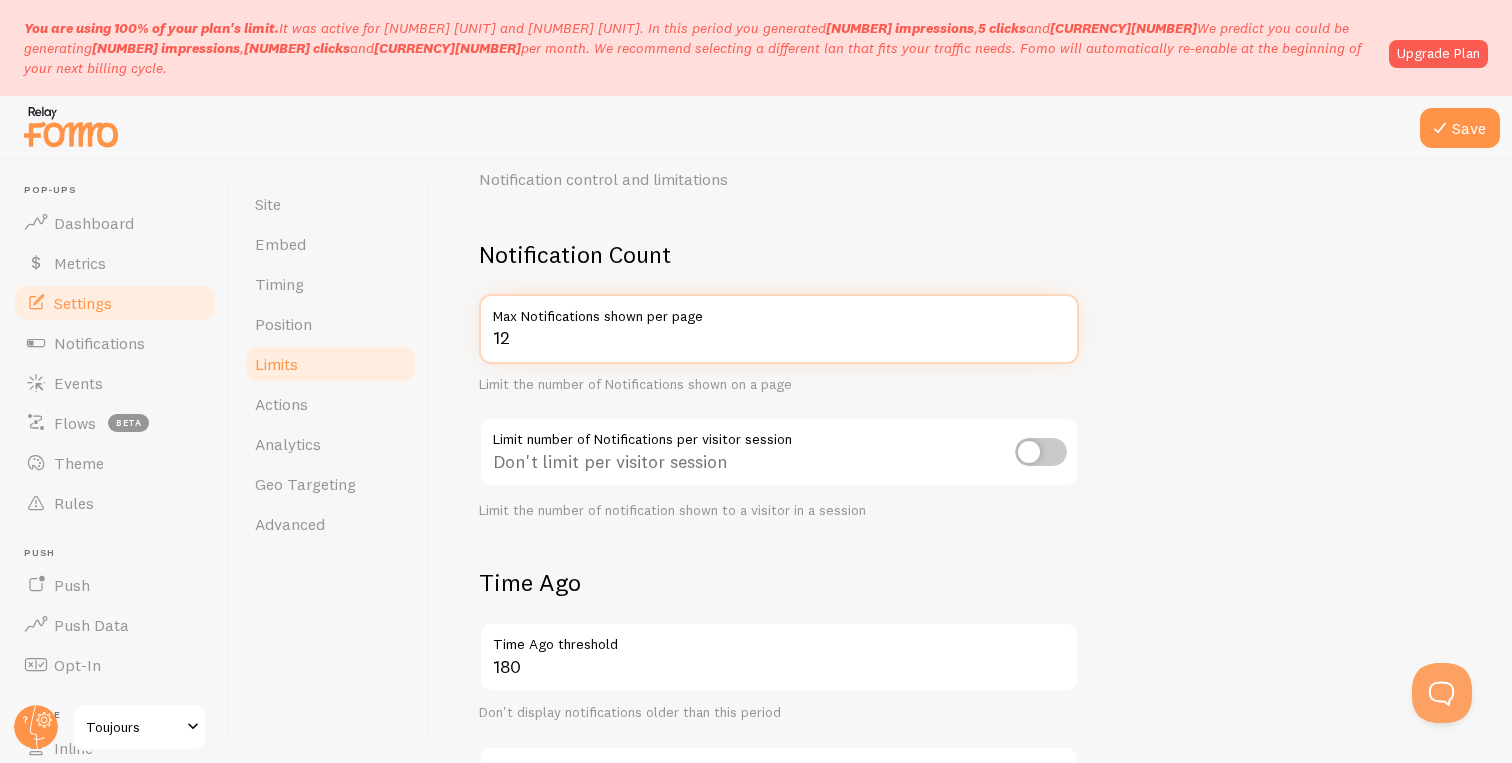 click on "12" at bounding box center [779, 329] 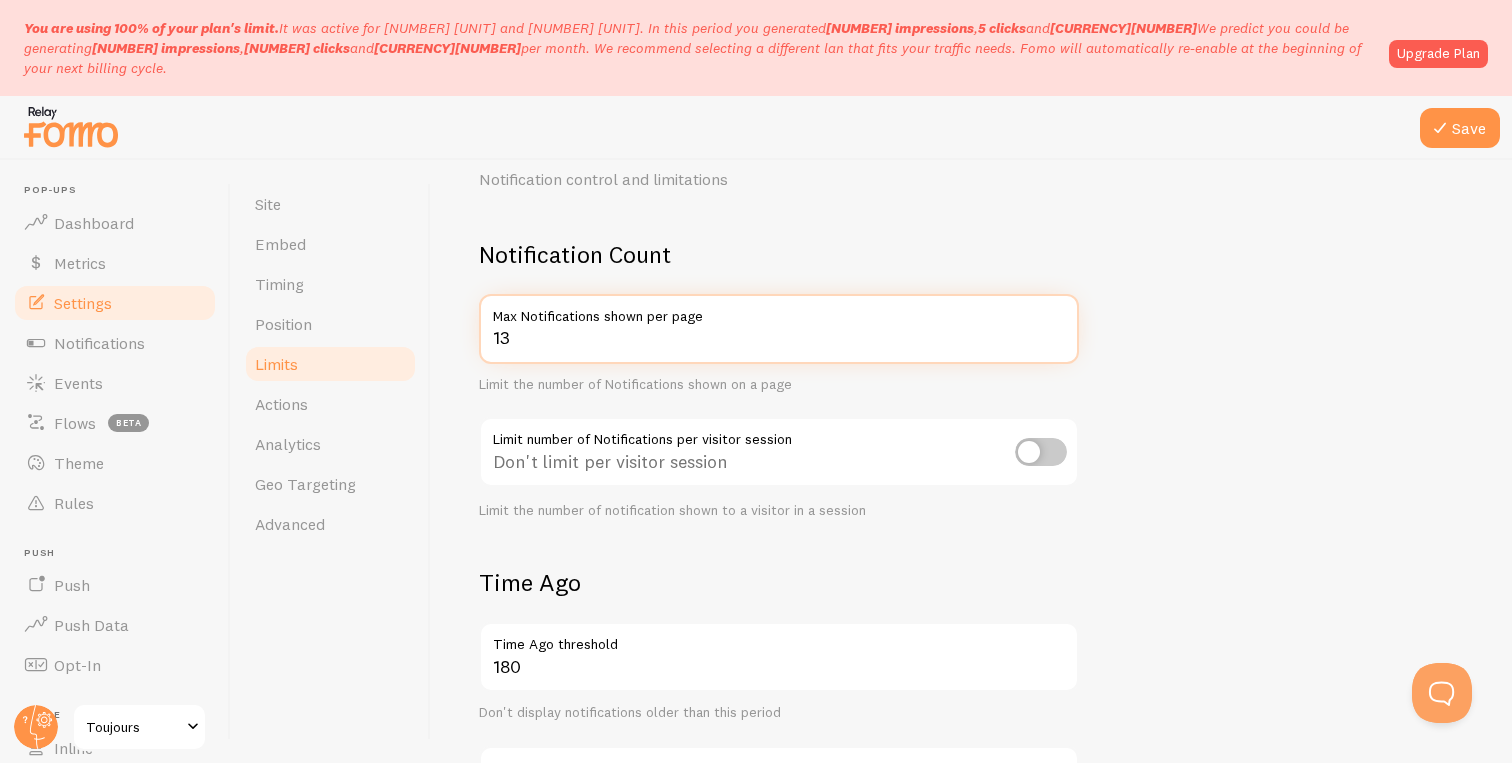 click on "13" at bounding box center [779, 329] 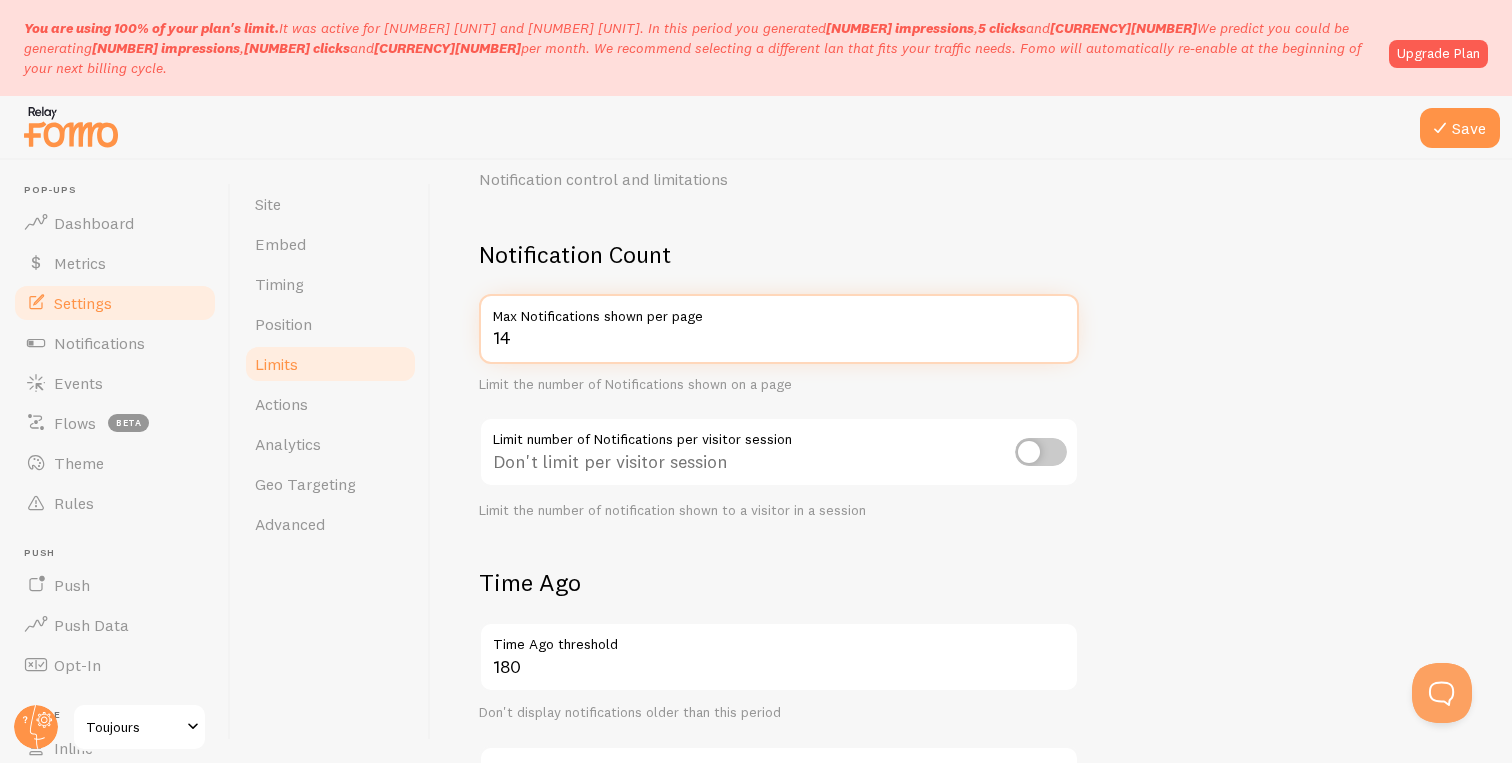 click on "14" at bounding box center (779, 329) 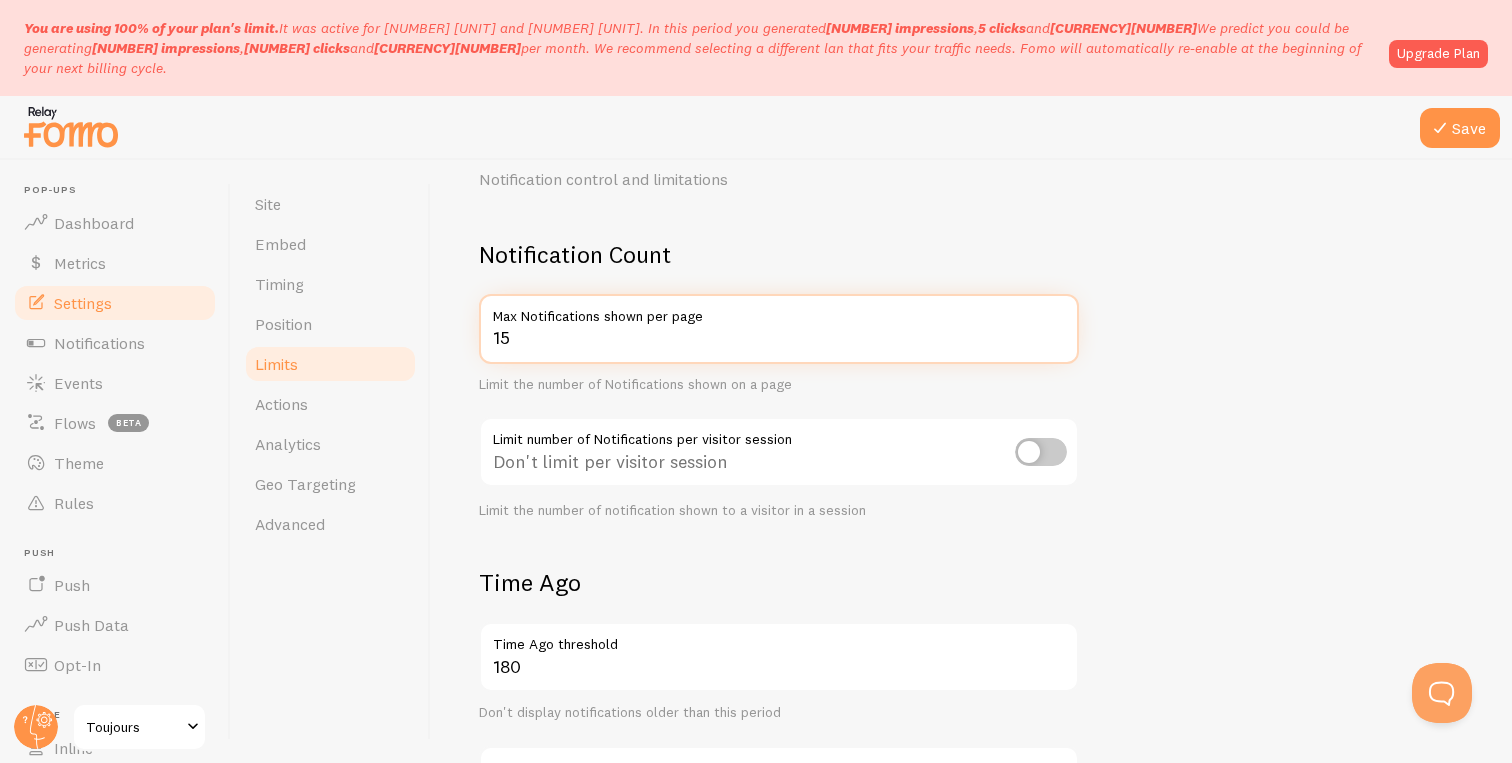 click on "15" at bounding box center [779, 329] 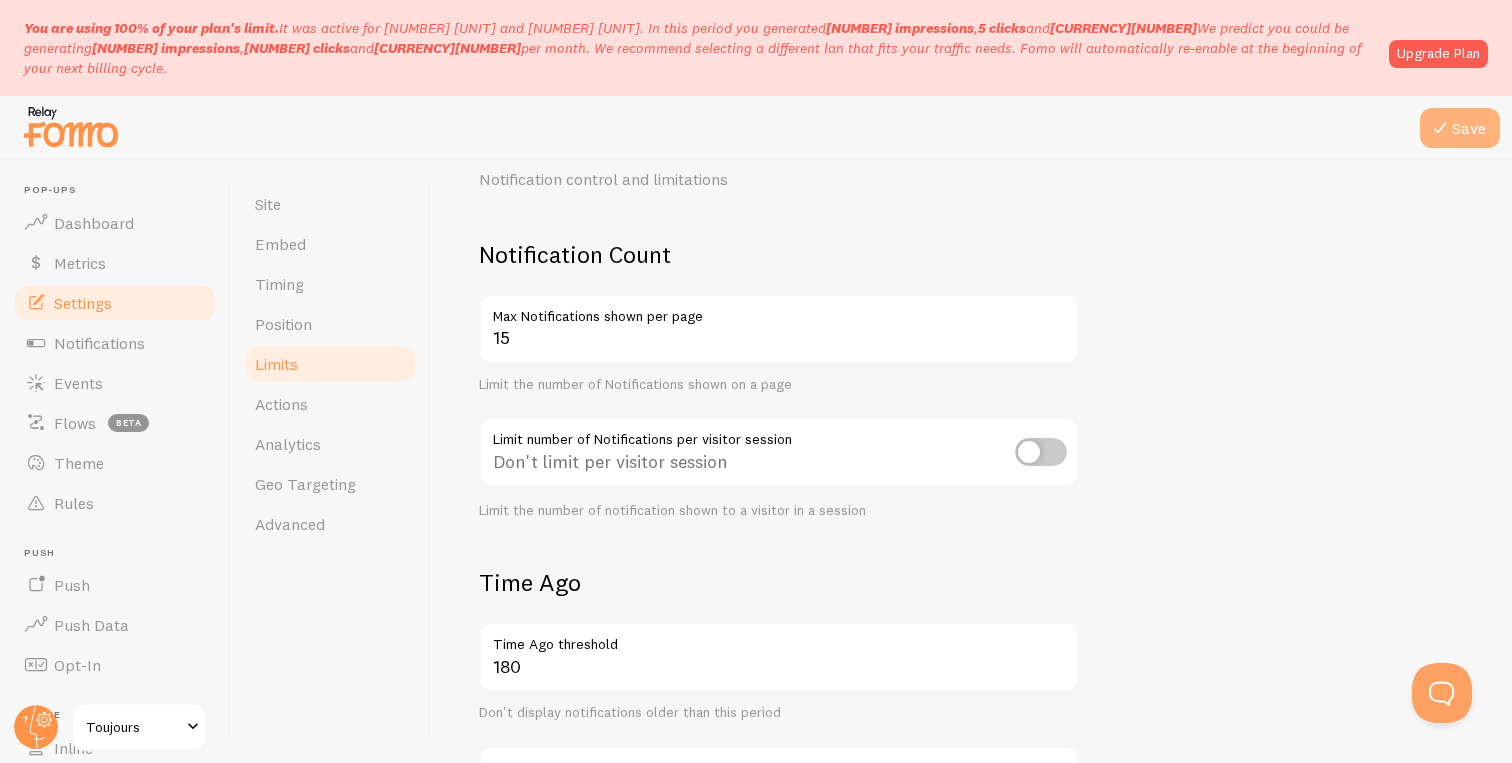 click on "Save" at bounding box center [1460, 128] 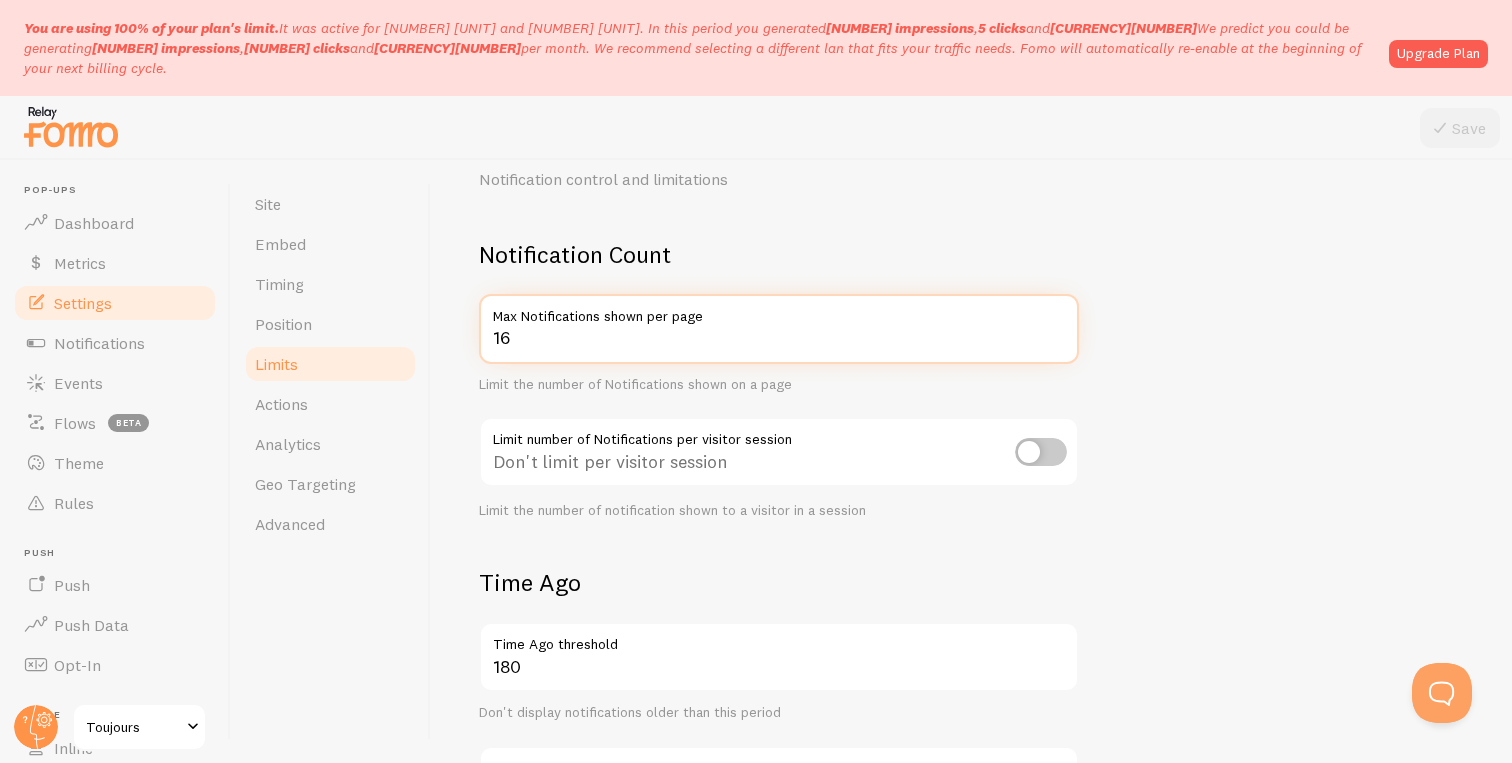 click on "16" at bounding box center (779, 329) 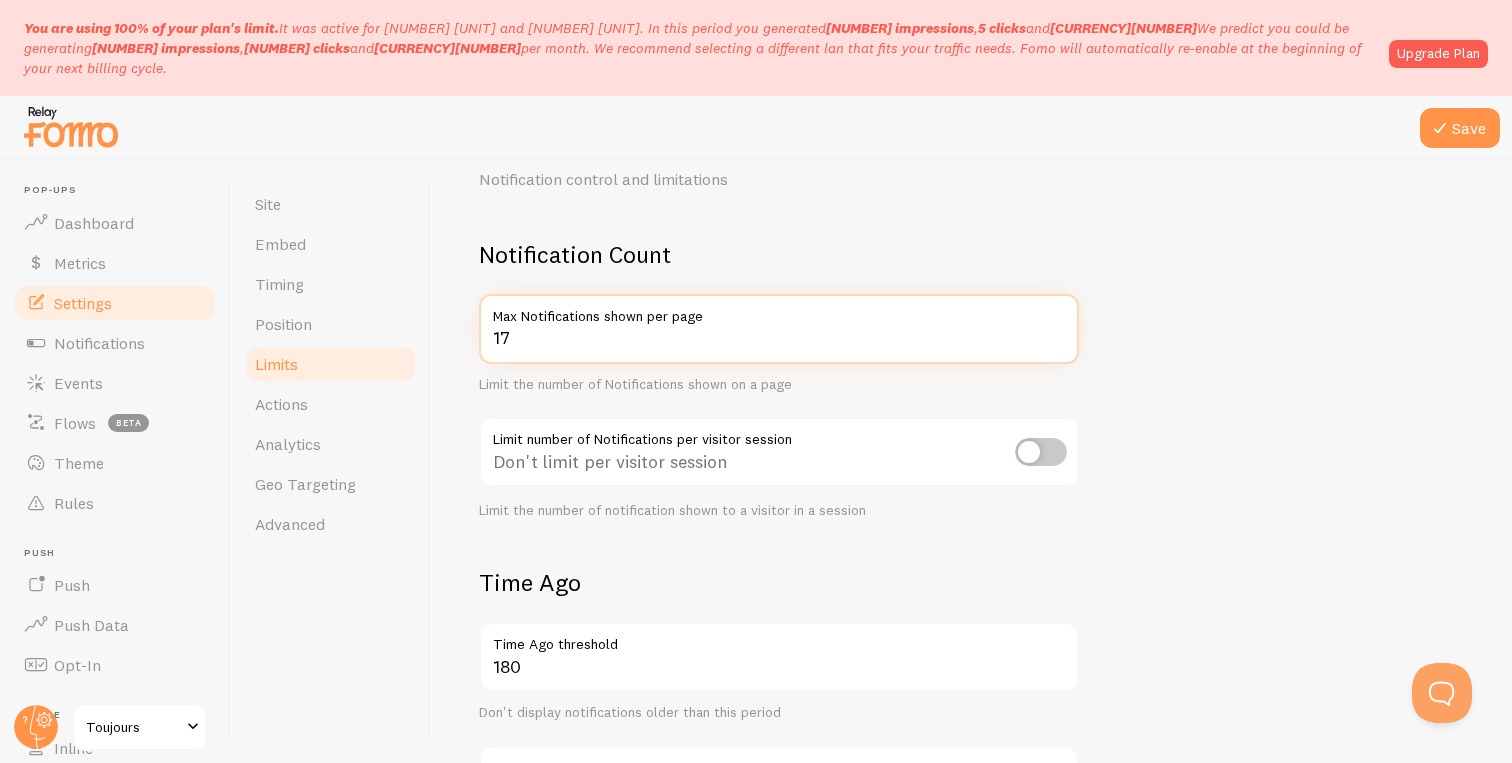 click on "17" at bounding box center [779, 329] 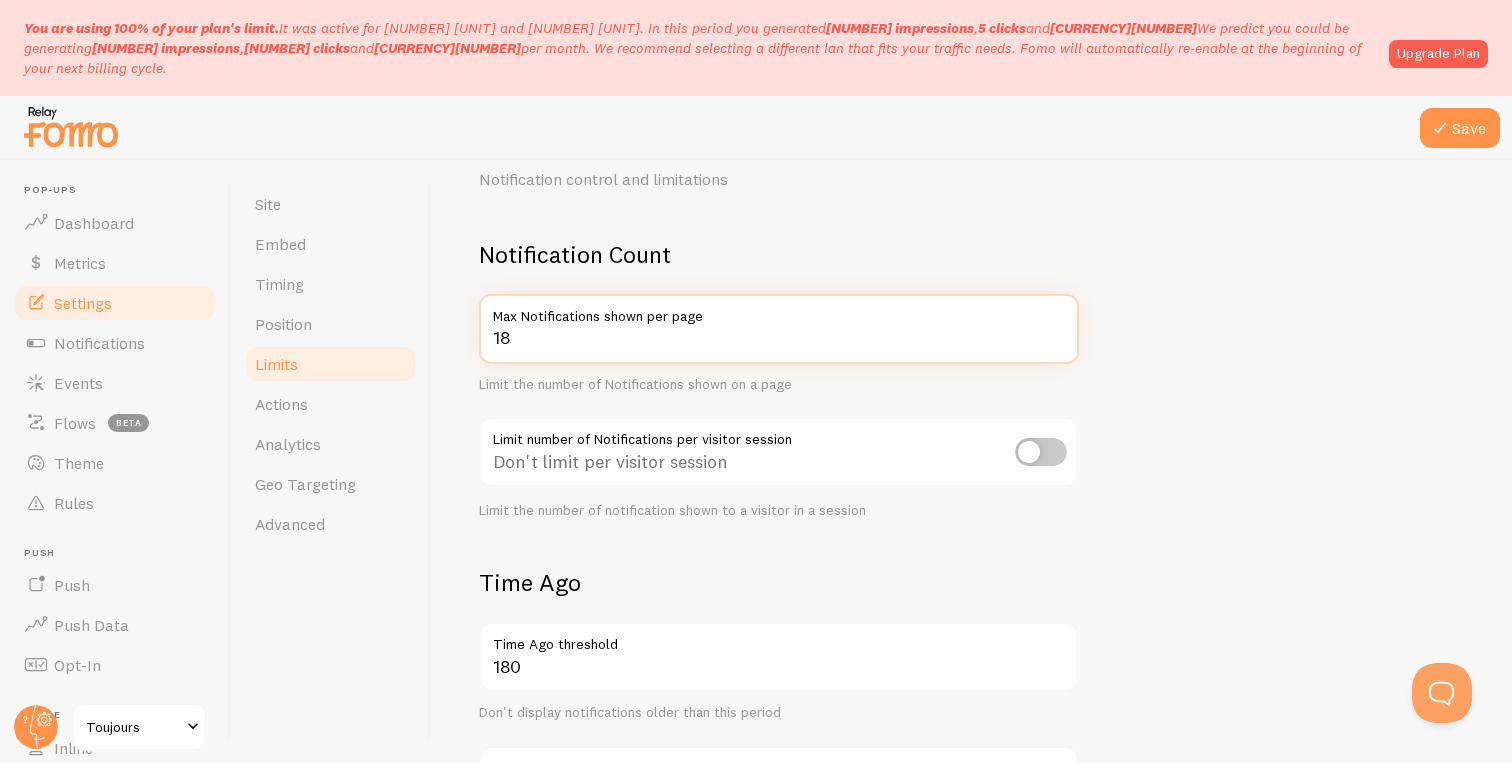 click on "18" at bounding box center [779, 329] 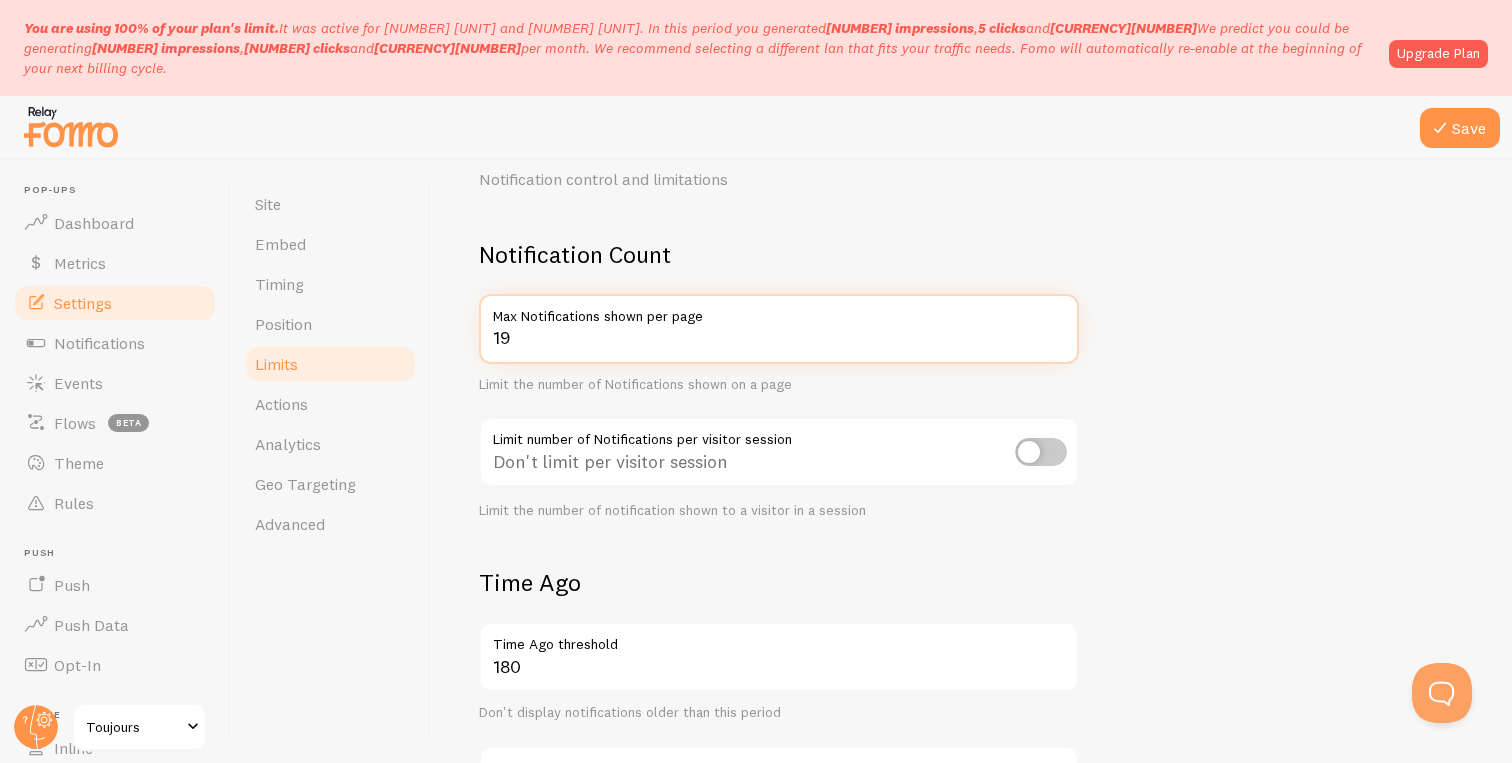 click on "19" at bounding box center (779, 329) 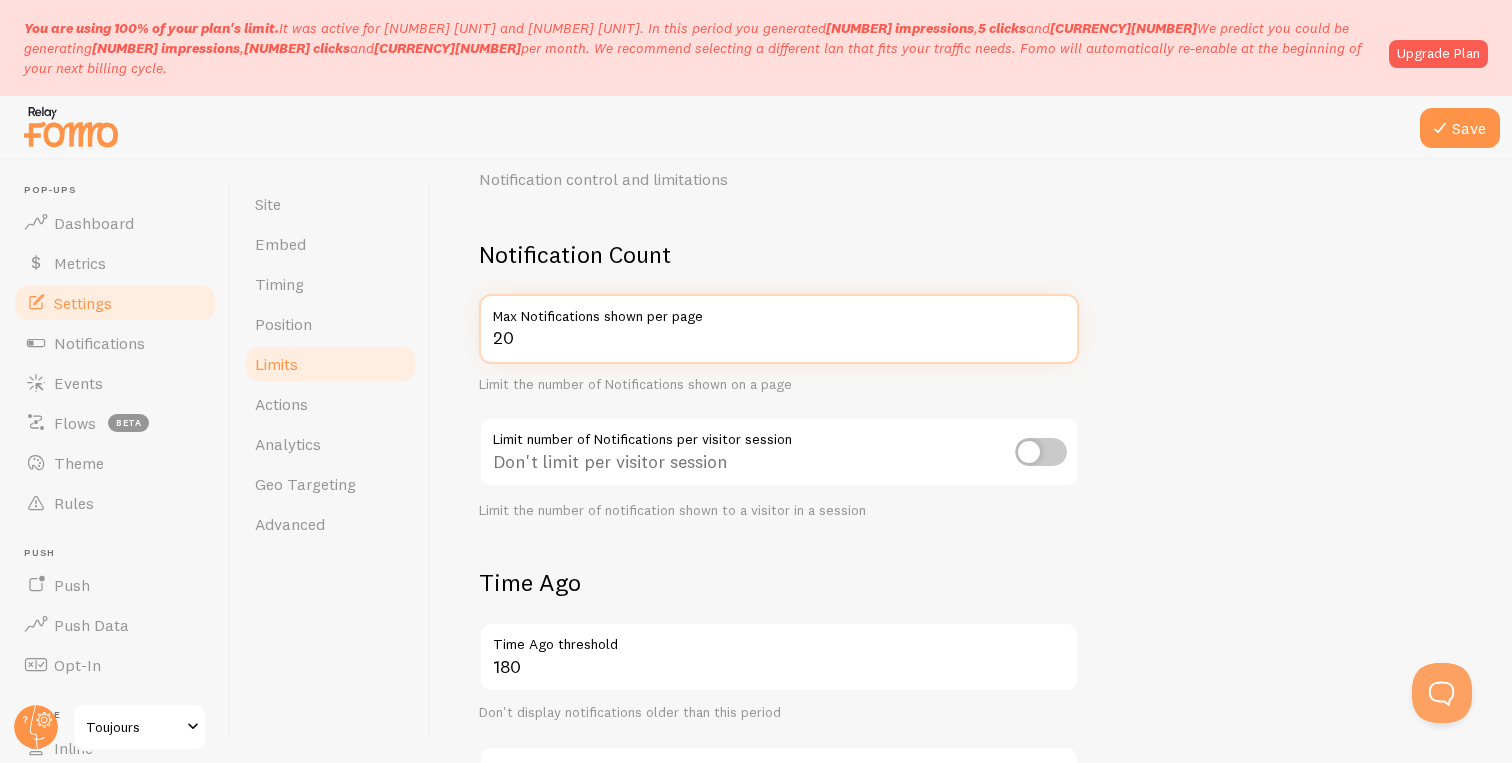 type on "20" 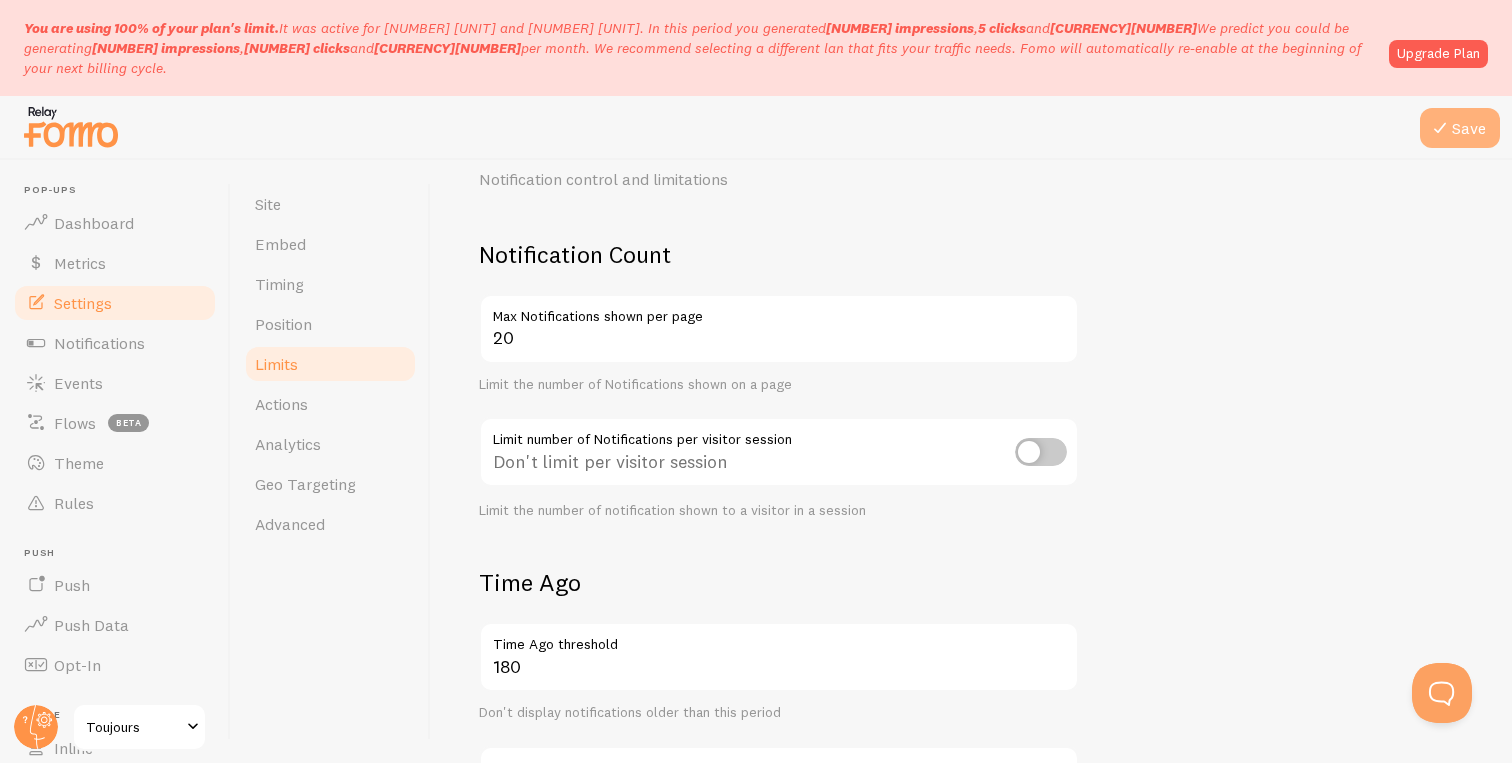 click on "Save" at bounding box center (1460, 128) 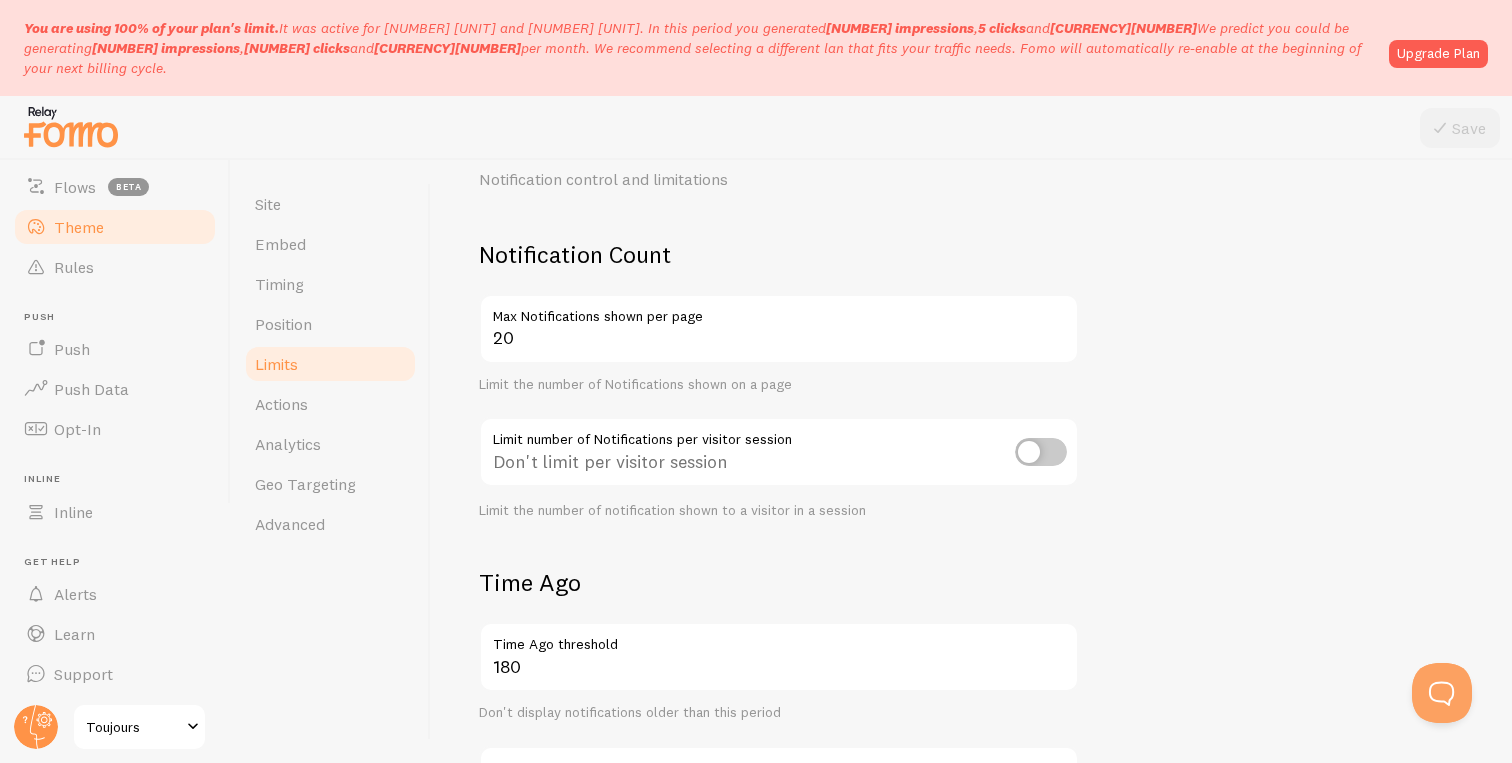 scroll, scrollTop: 238, scrollLeft: 0, axis: vertical 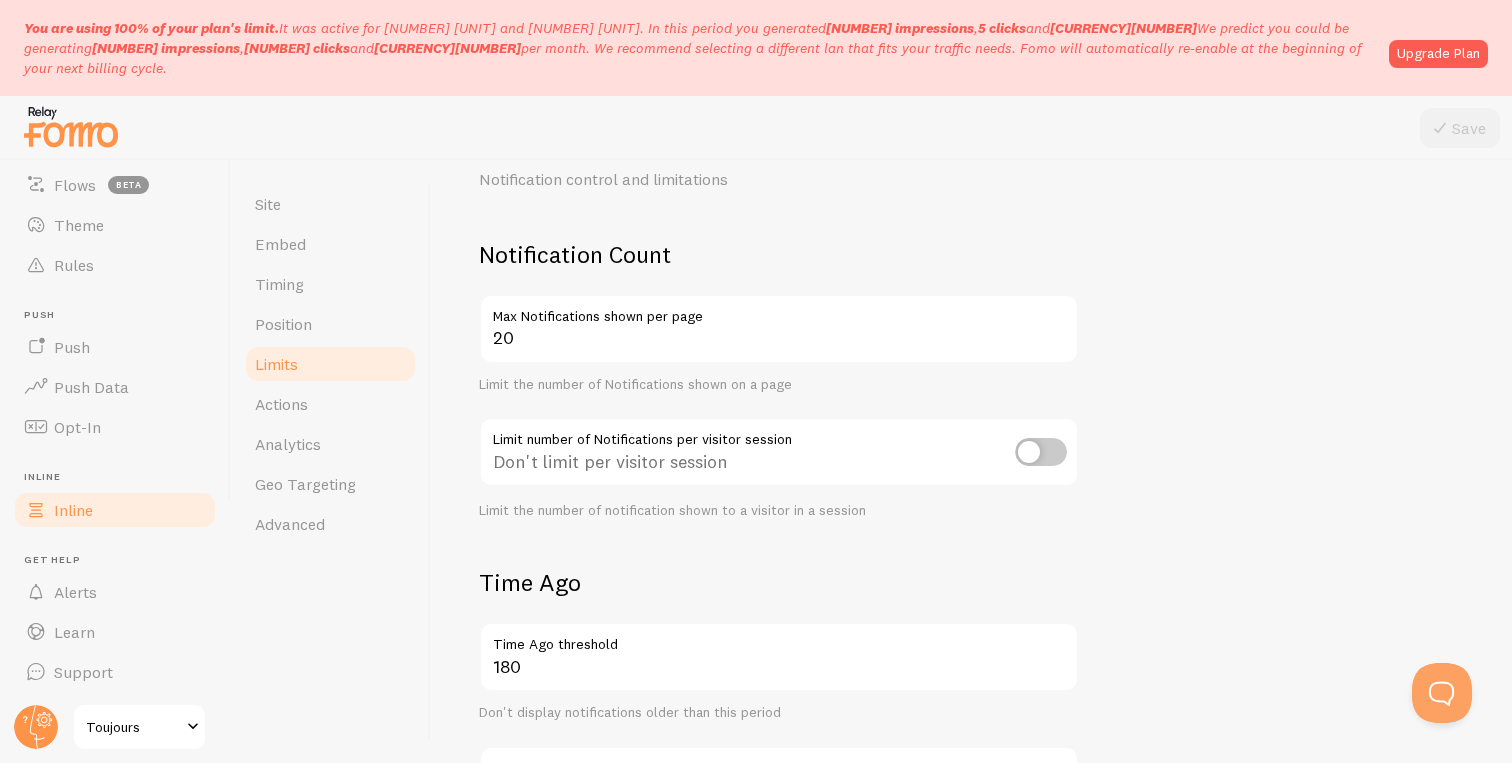 click on "Inline" at bounding box center [73, 510] 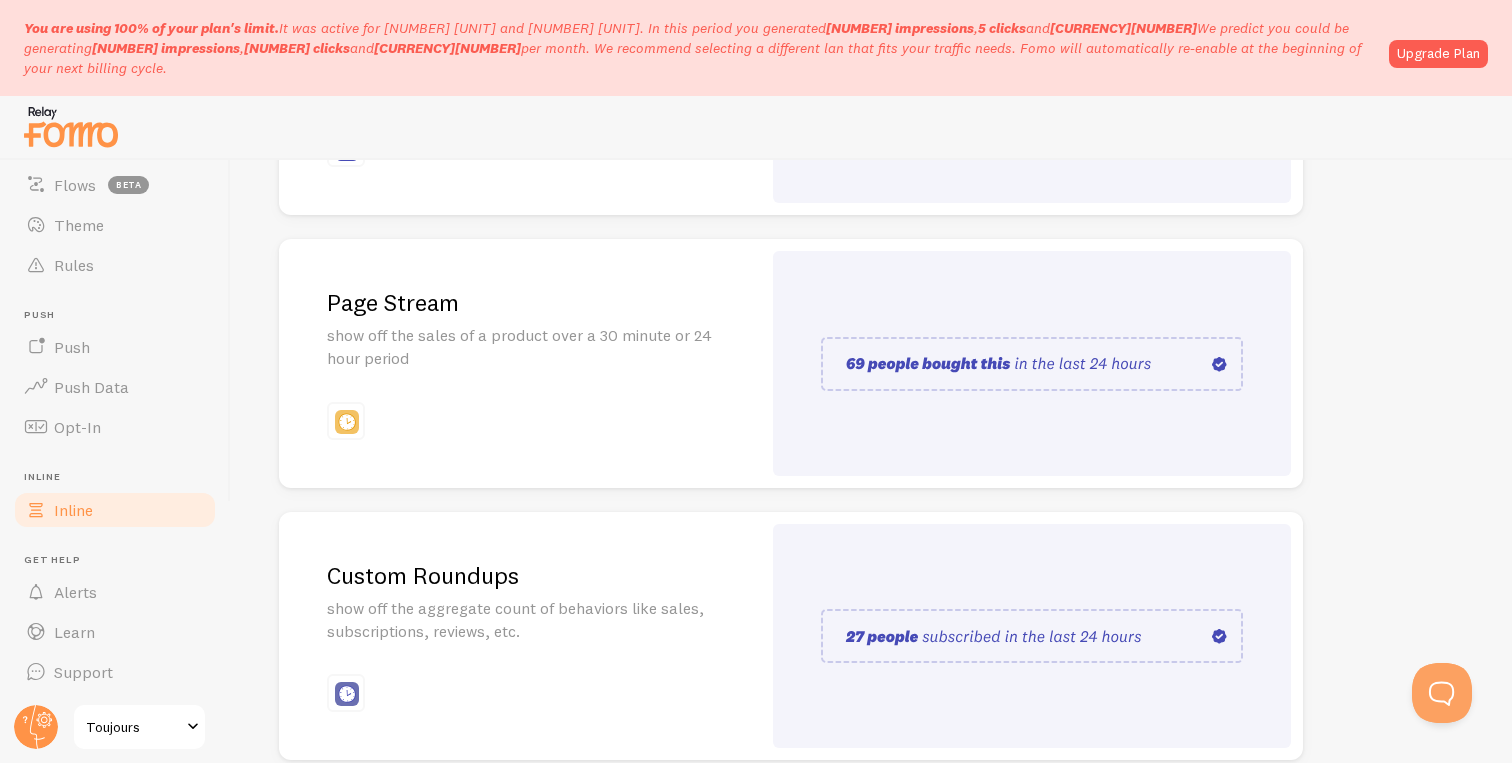 scroll, scrollTop: 542, scrollLeft: 0, axis: vertical 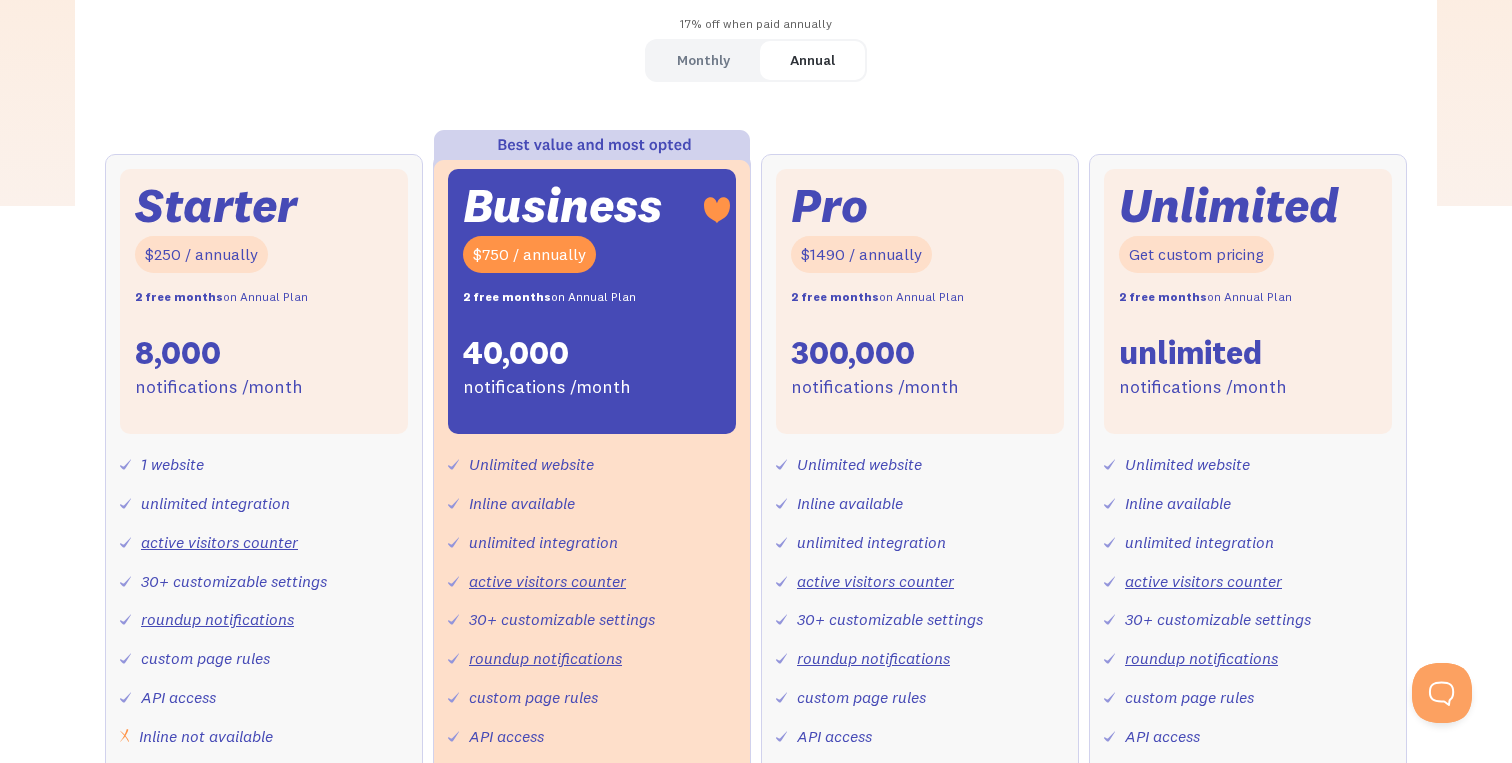 click on "Monthly" at bounding box center (703, 60) 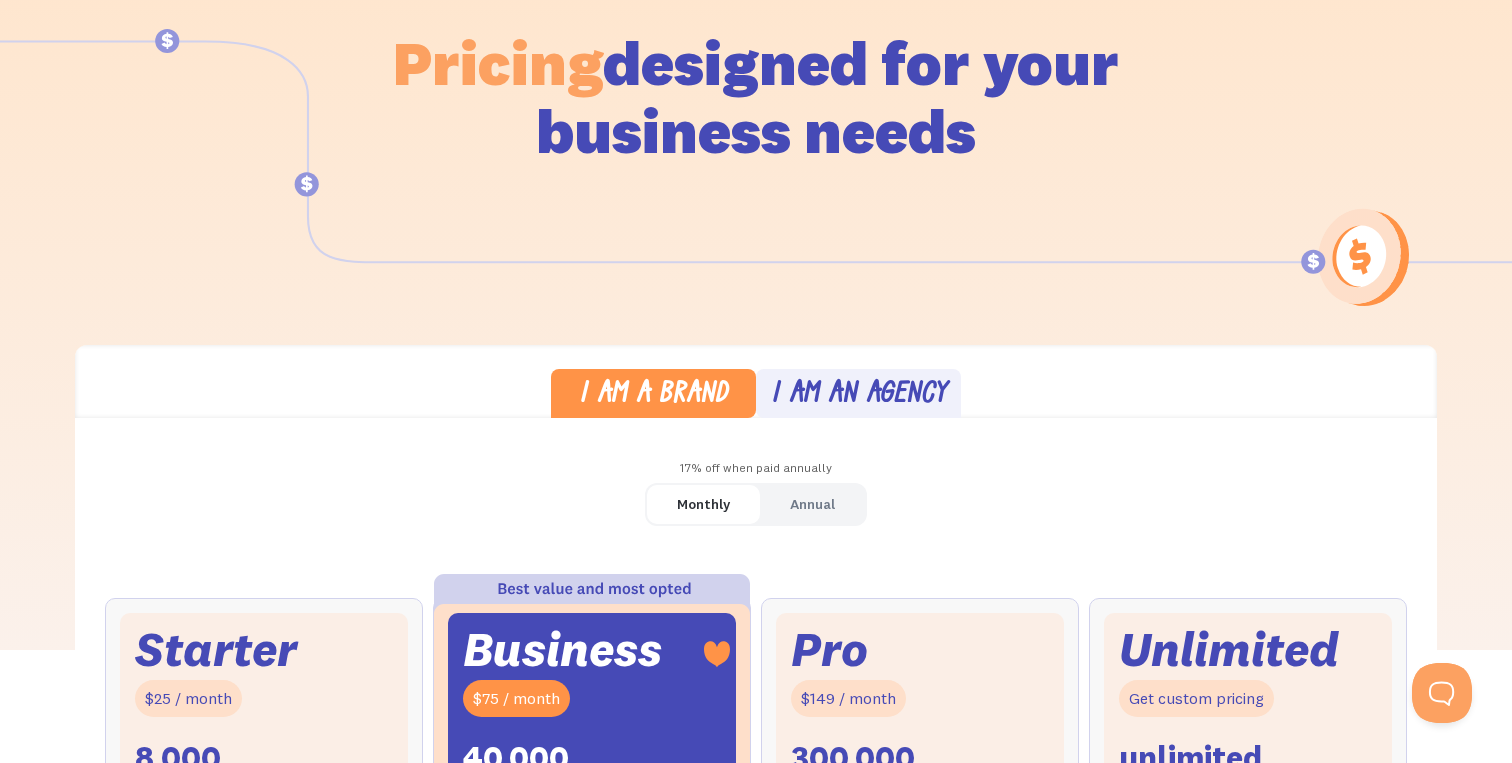 scroll, scrollTop: 0, scrollLeft: 0, axis: both 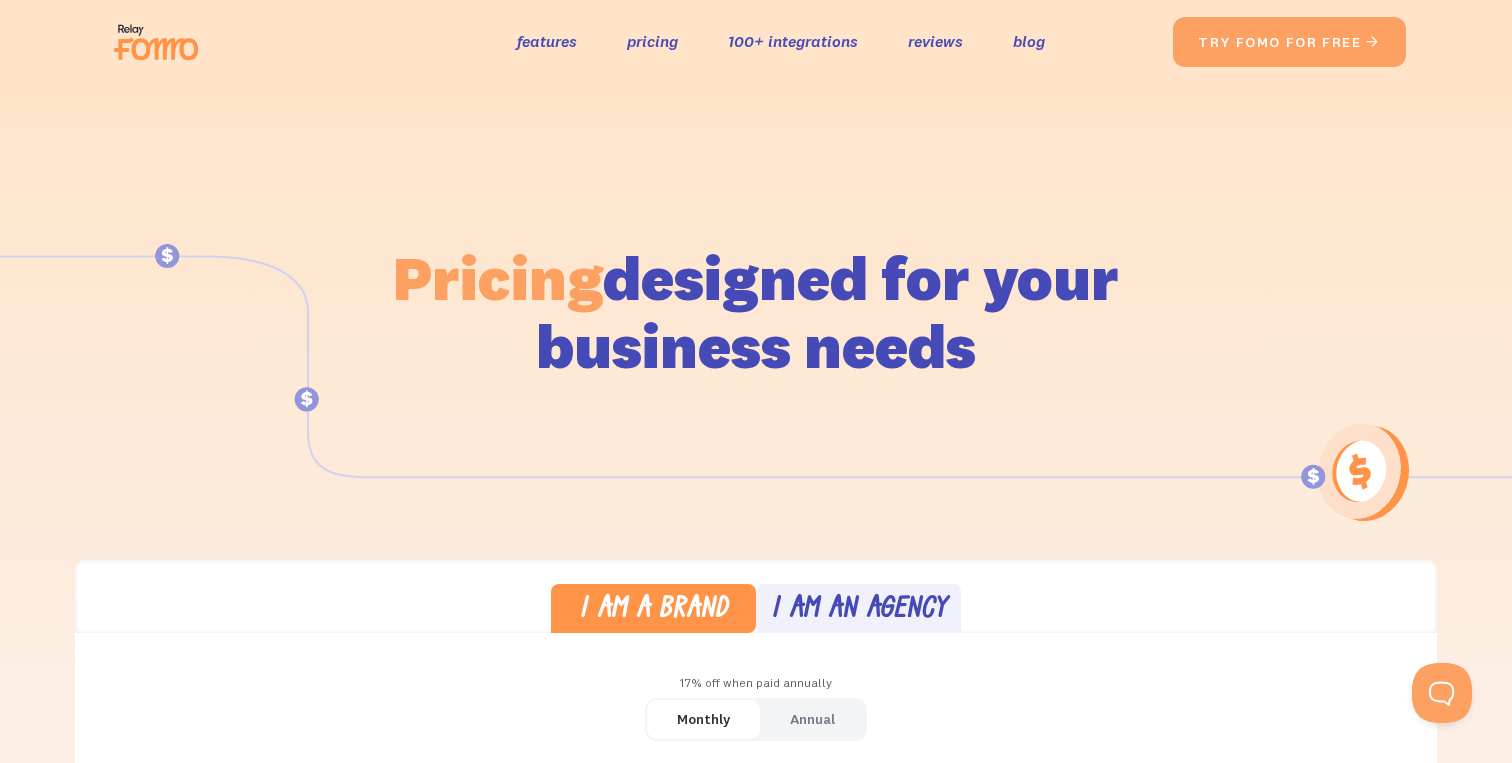 click on "the original social proof app features pricing 100+ integrations reviews blog Solutions Blogs Social Commerce Featured read How to Boost Your E - Commerce Sales with Social Proof 9 min read Read blog Featured read How Flower Store achieved a 1245% return on email marketing 7 min read Read case study" at bounding box center [639, 42] 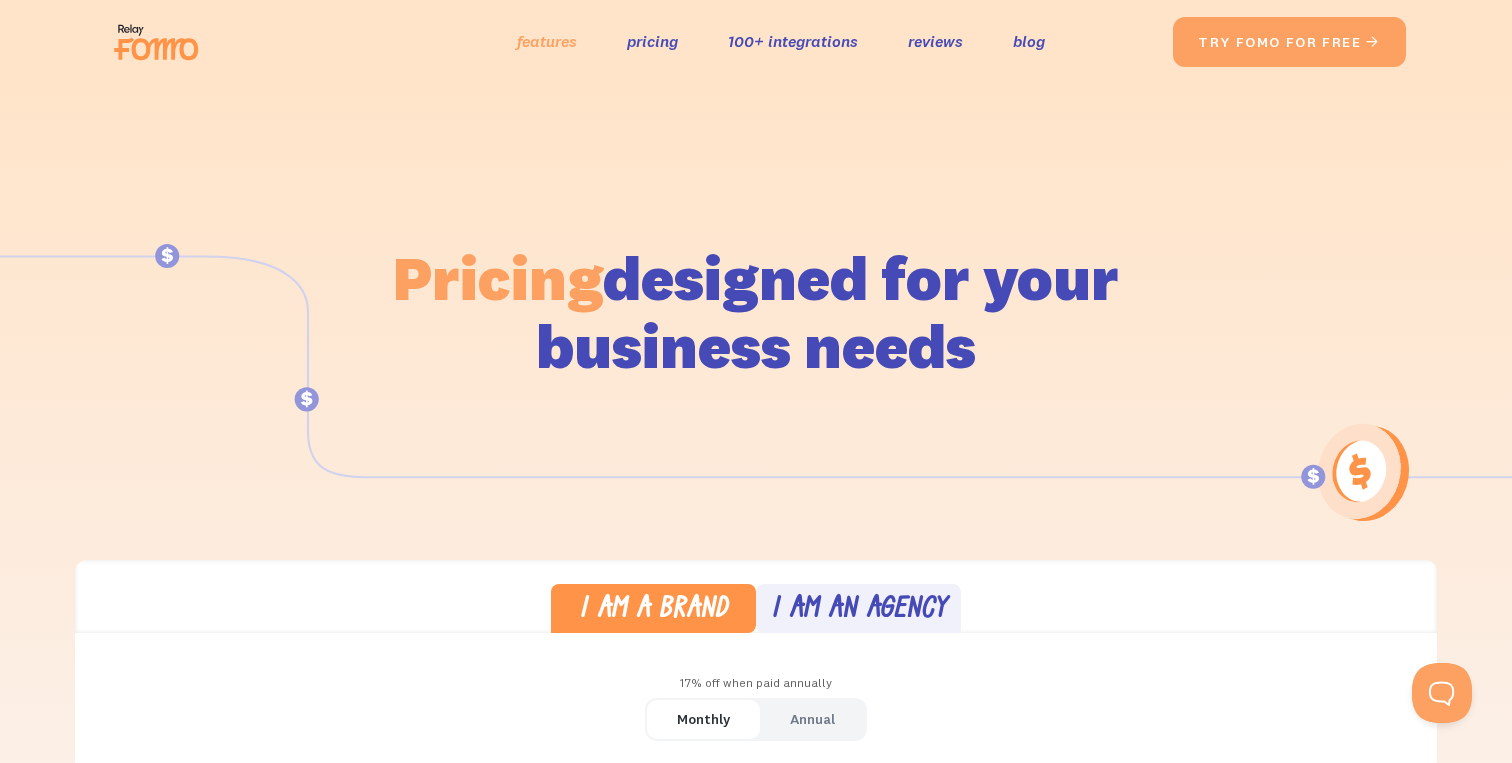 click on "features" at bounding box center (547, 41) 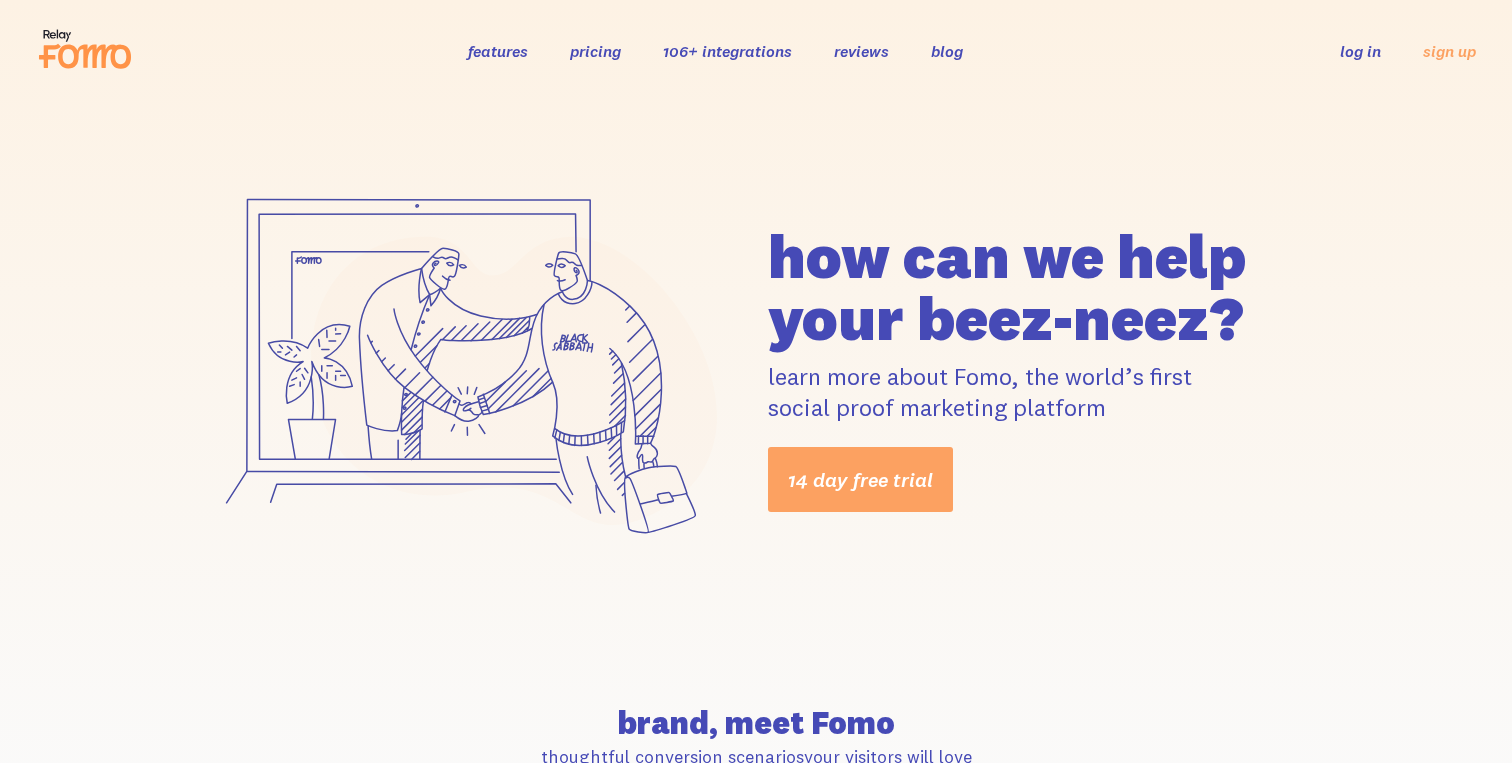 scroll, scrollTop: 0, scrollLeft: 0, axis: both 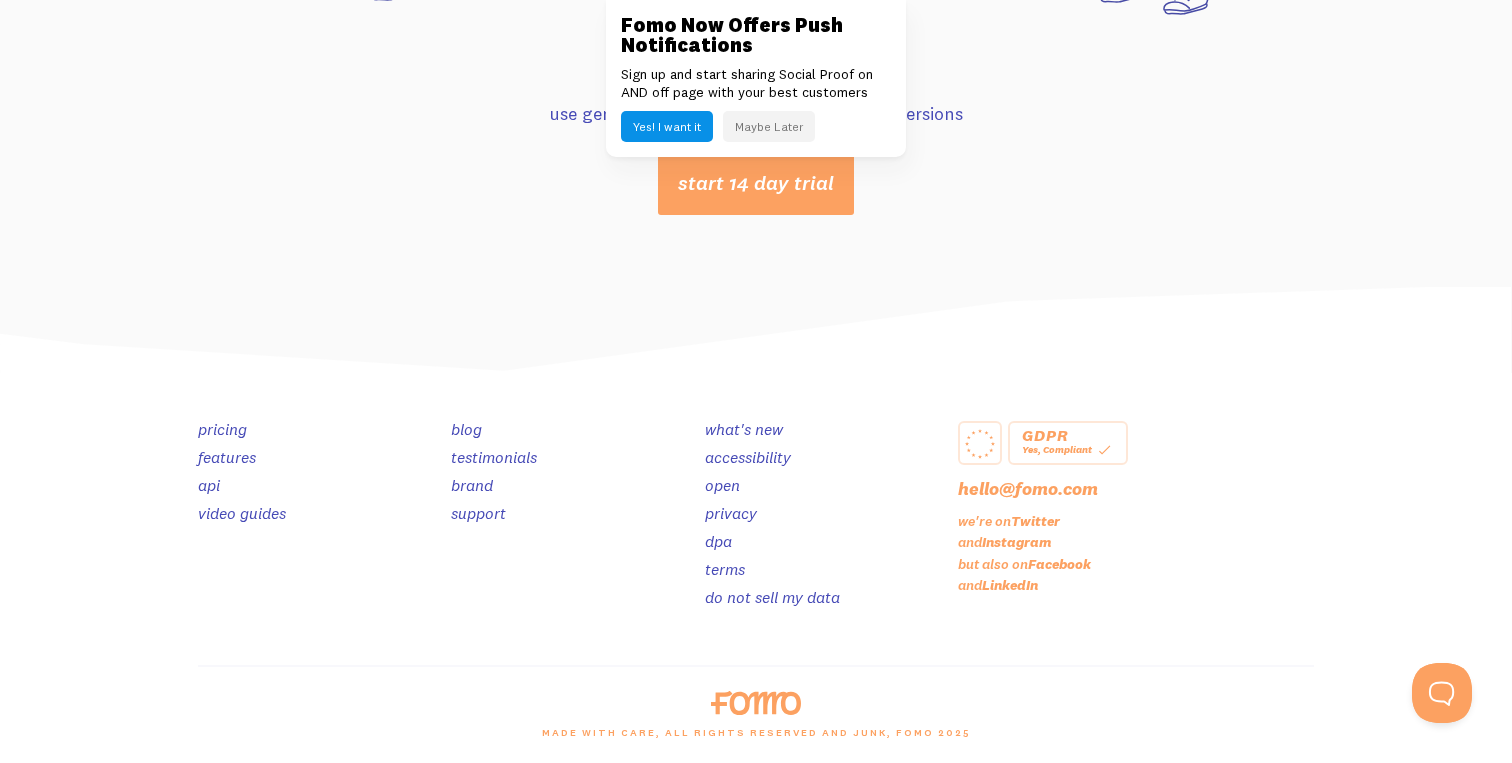 click on "what's new" at bounding box center (744, 429) 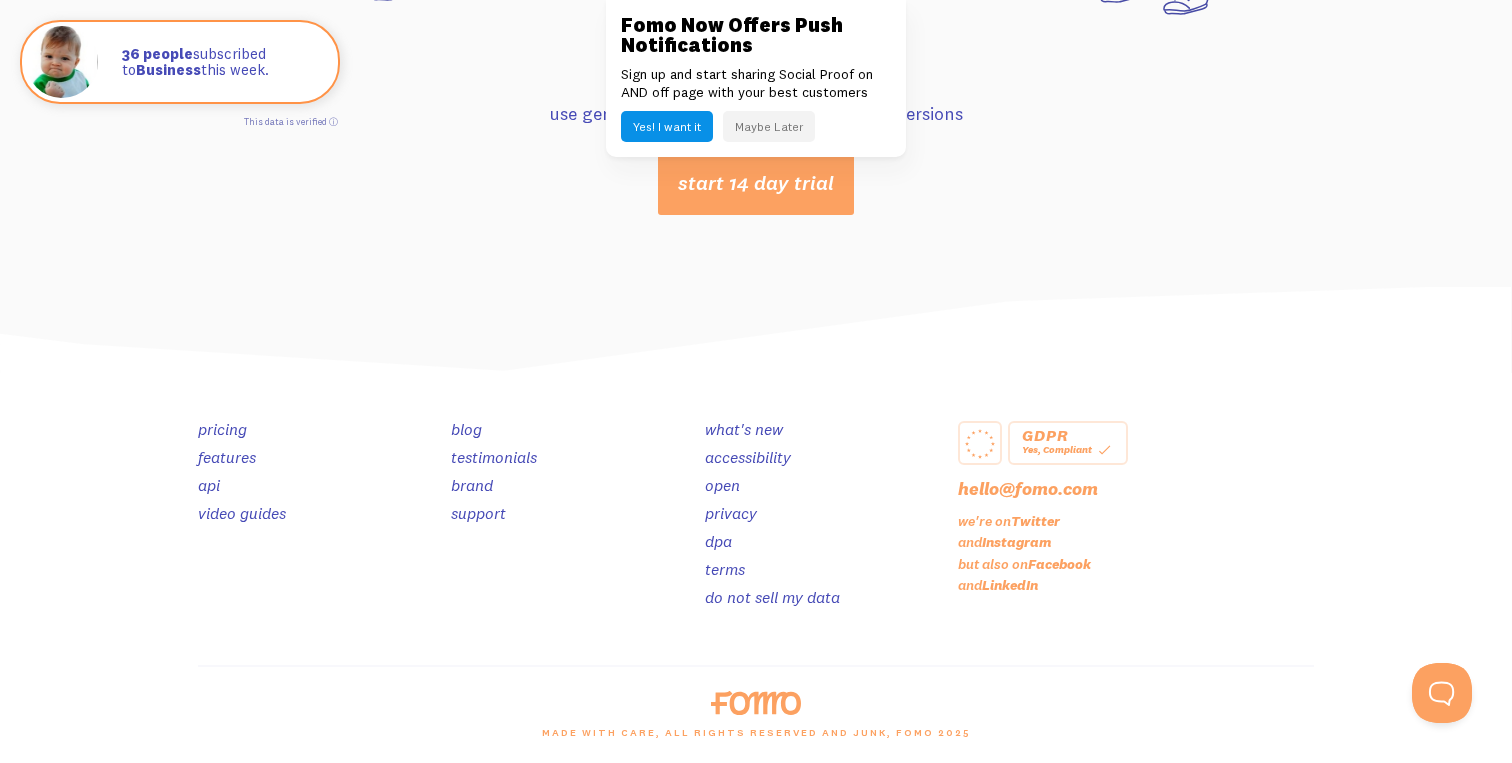 click on "Maybe Later" at bounding box center (769, 126) 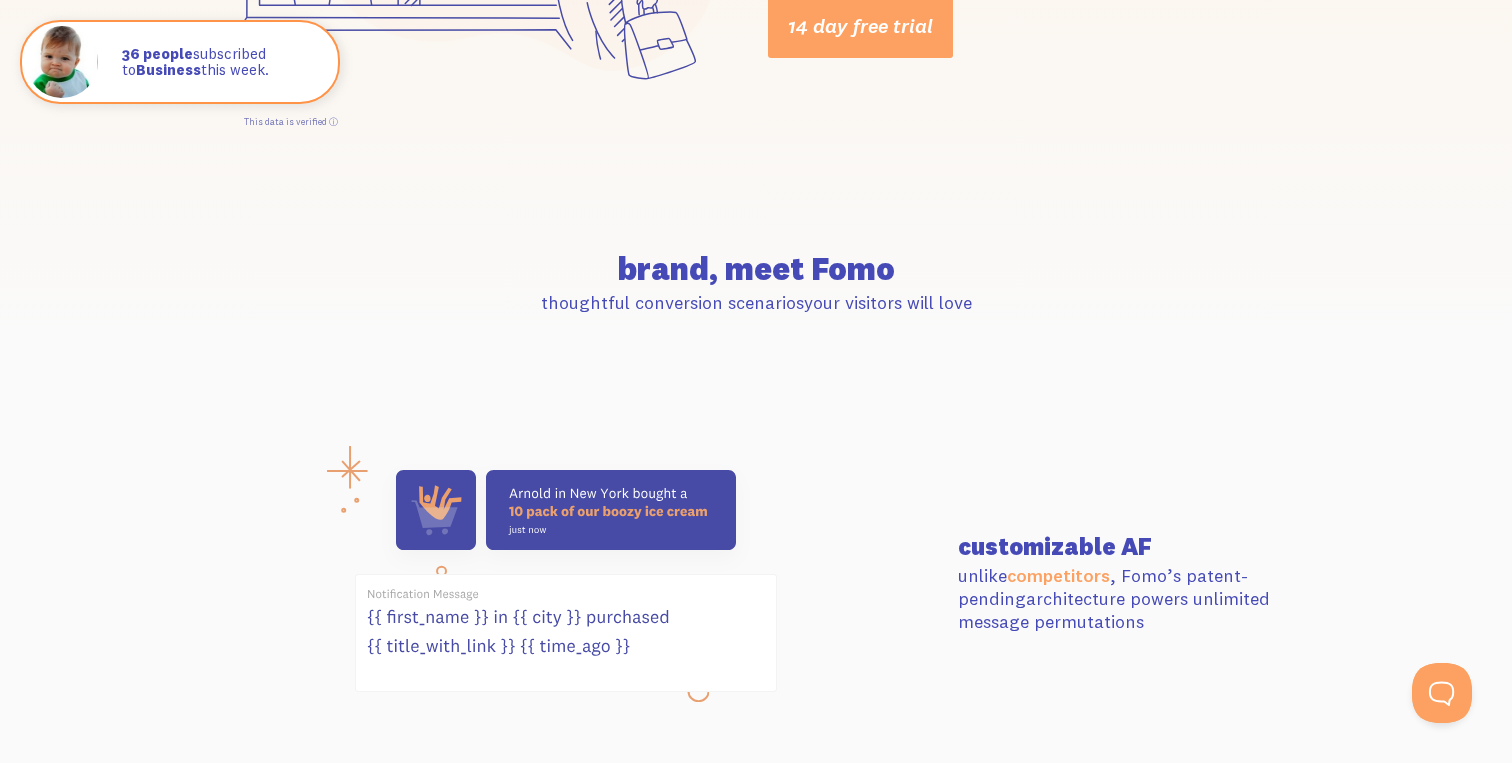 scroll, scrollTop: 0, scrollLeft: 0, axis: both 